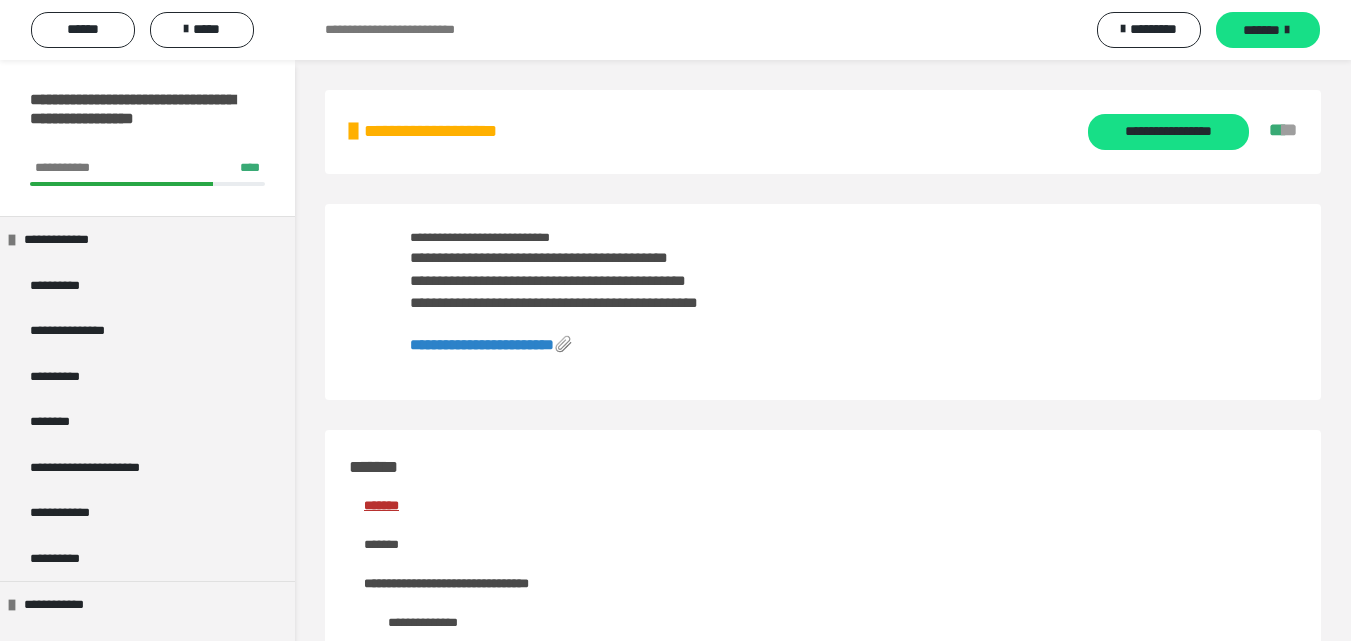 scroll, scrollTop: 0, scrollLeft: 0, axis: both 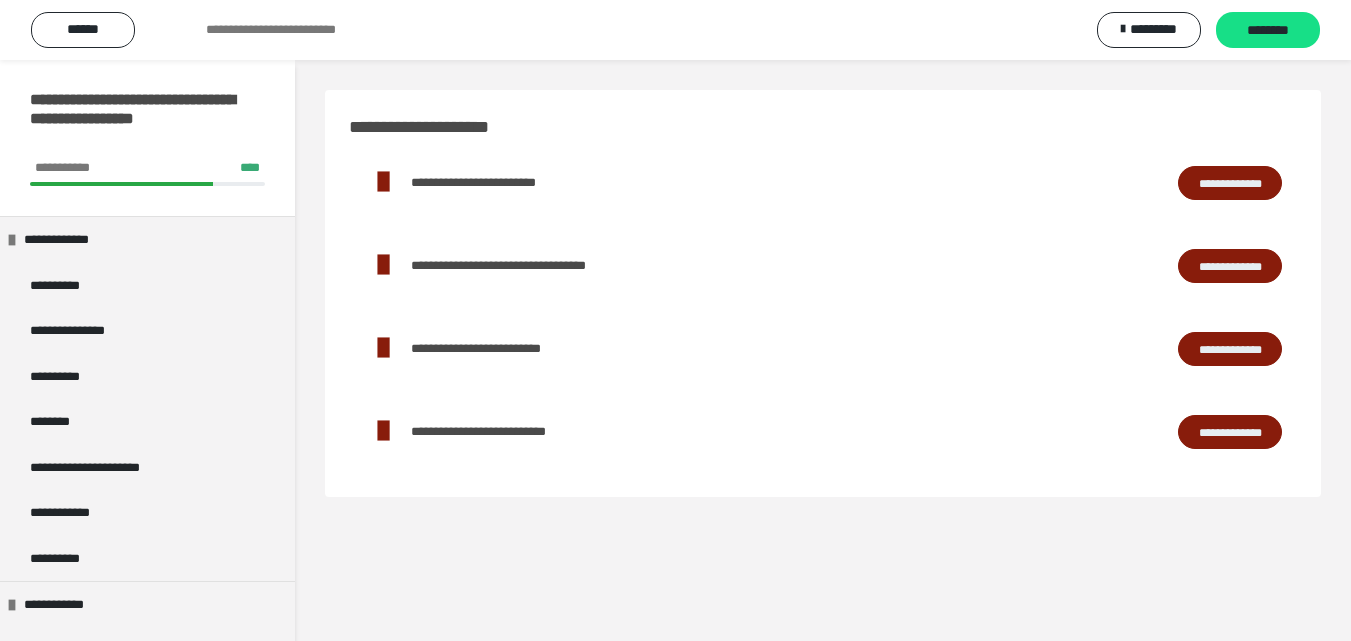 click on "**********" at bounding box center [1230, 183] 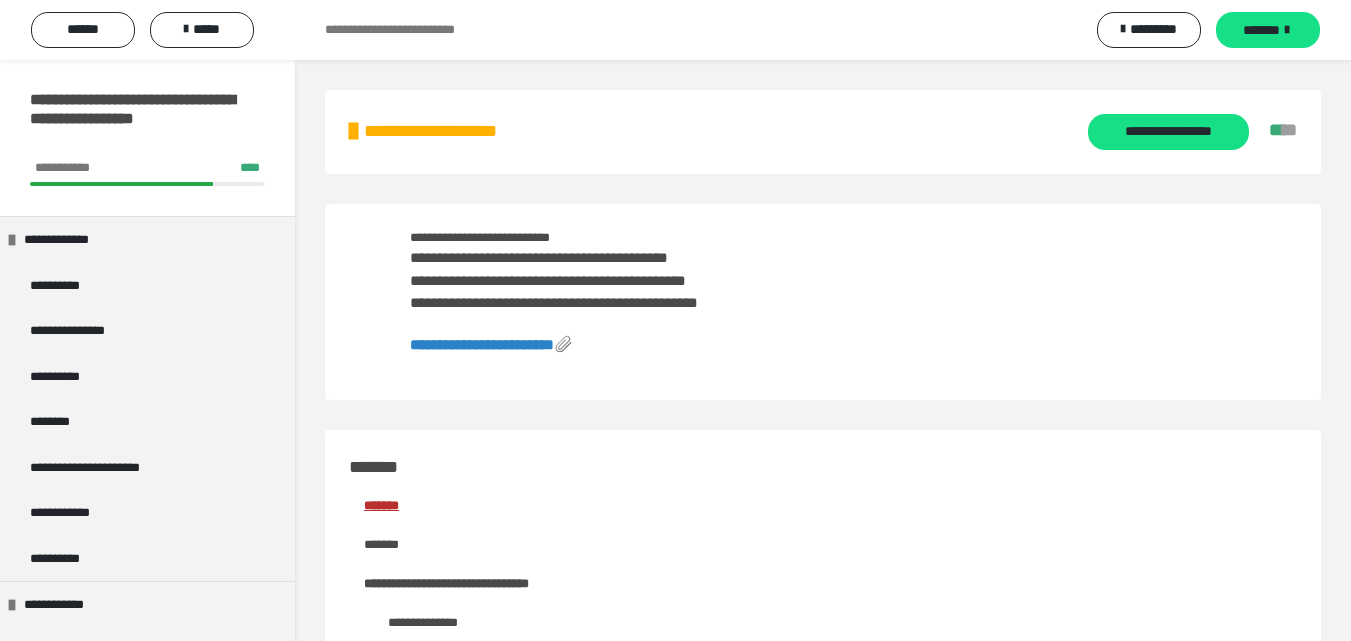 scroll, scrollTop: 0, scrollLeft: 0, axis: both 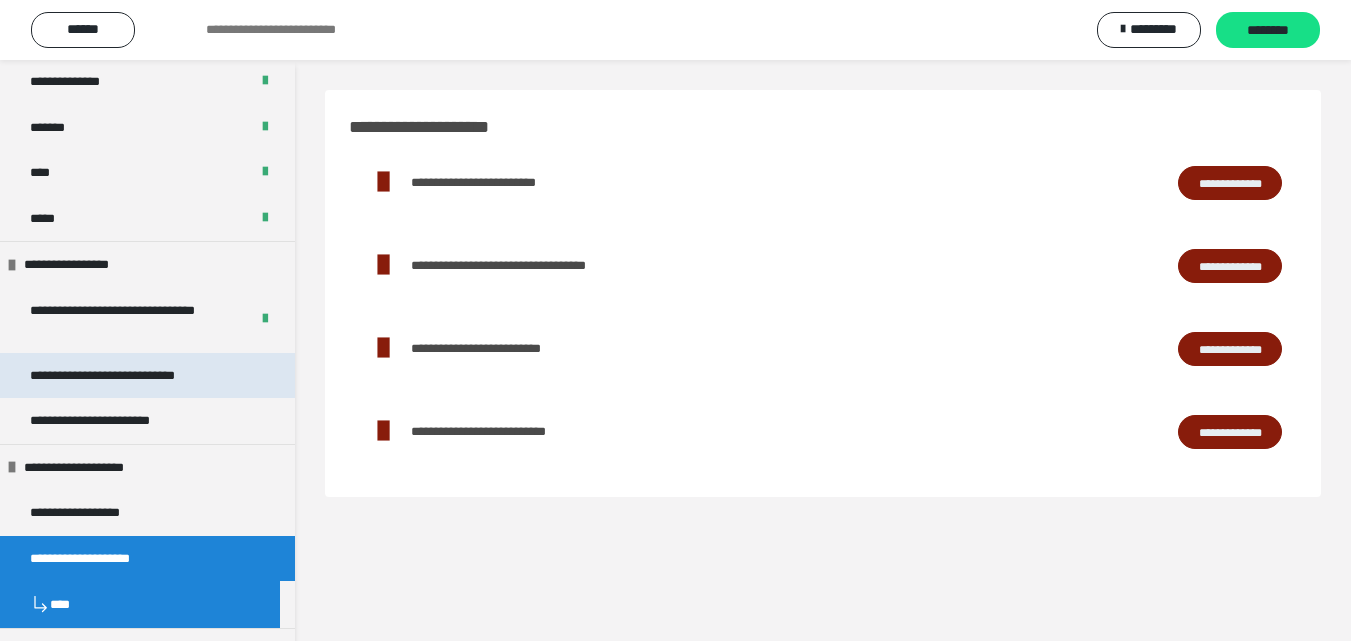 click on "**********" at bounding box center [131, 376] 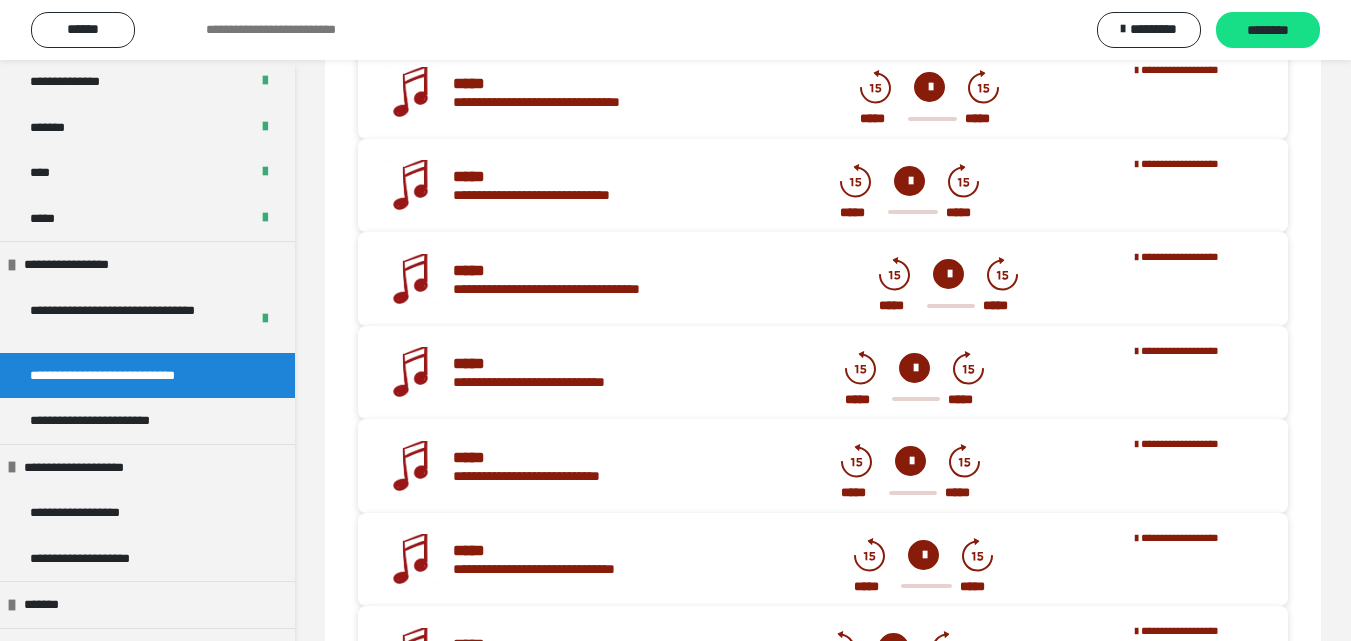 scroll, scrollTop: 402, scrollLeft: 0, axis: vertical 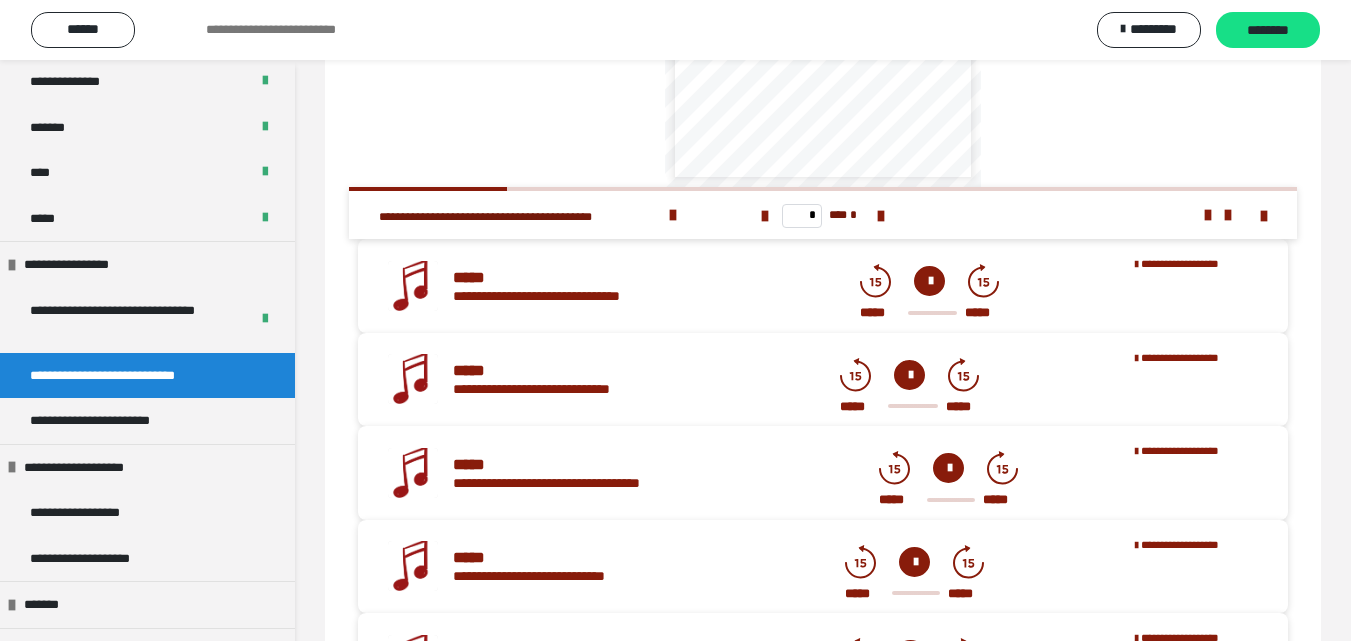 click at bounding box center [929, 281] 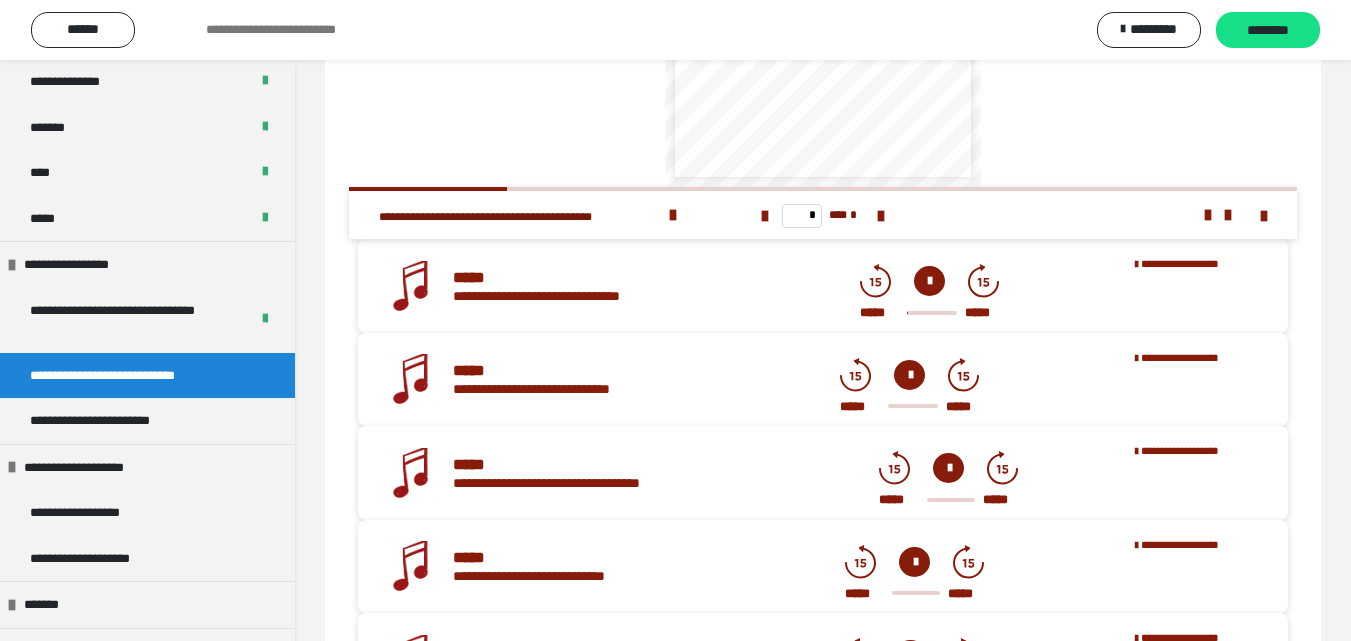 click at bounding box center (929, 281) 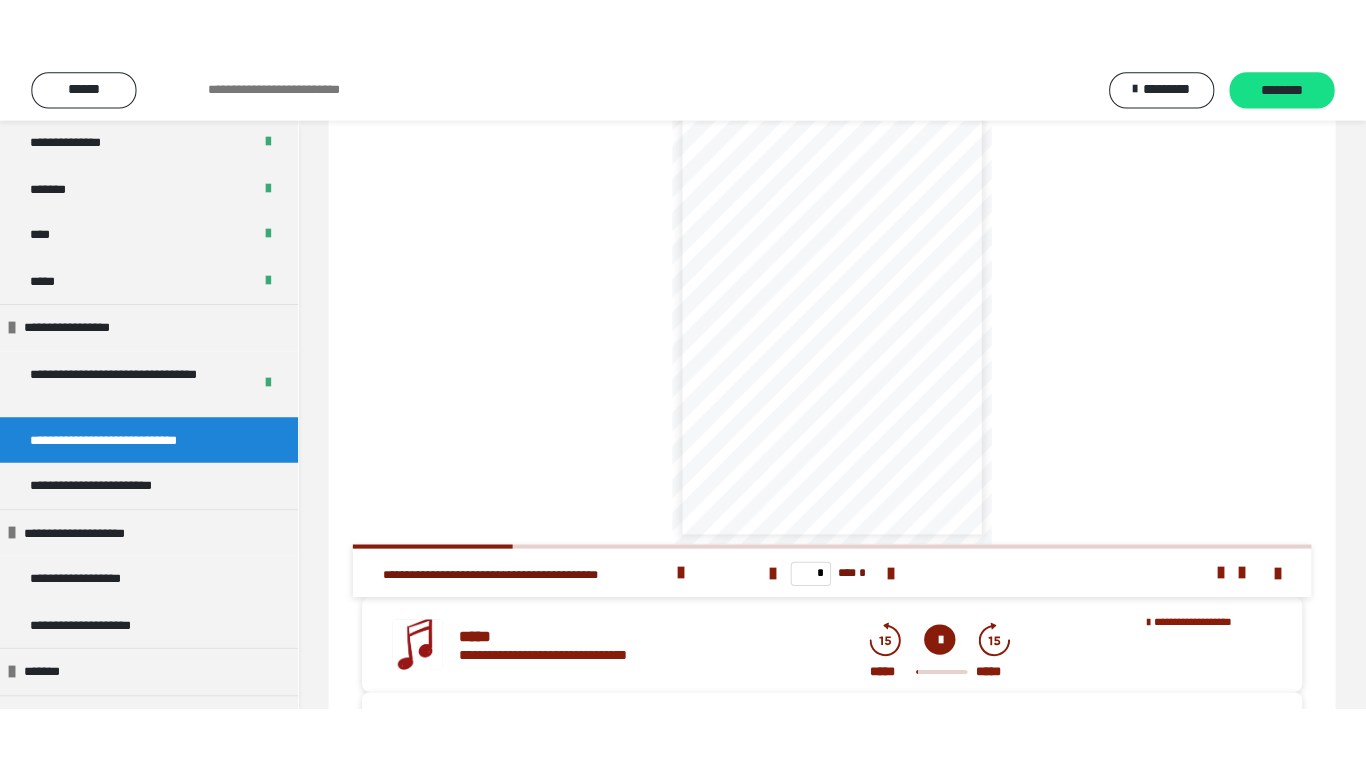 scroll, scrollTop: 102, scrollLeft: 0, axis: vertical 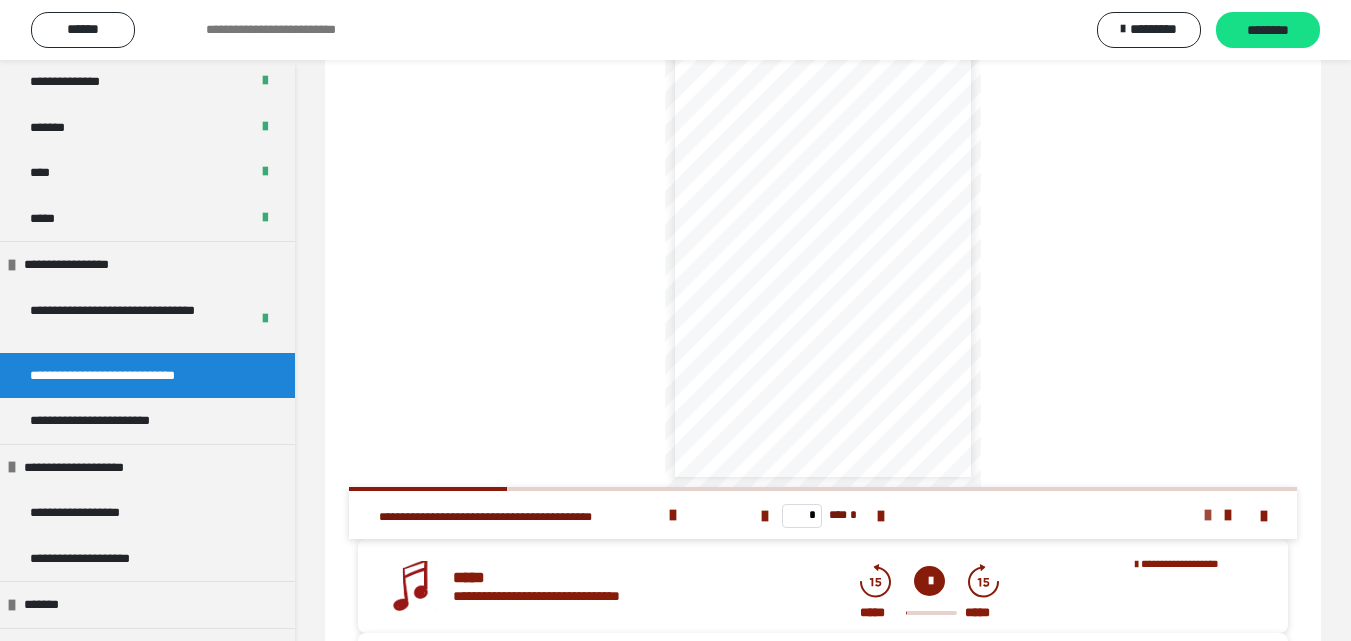 click at bounding box center [1208, 515] 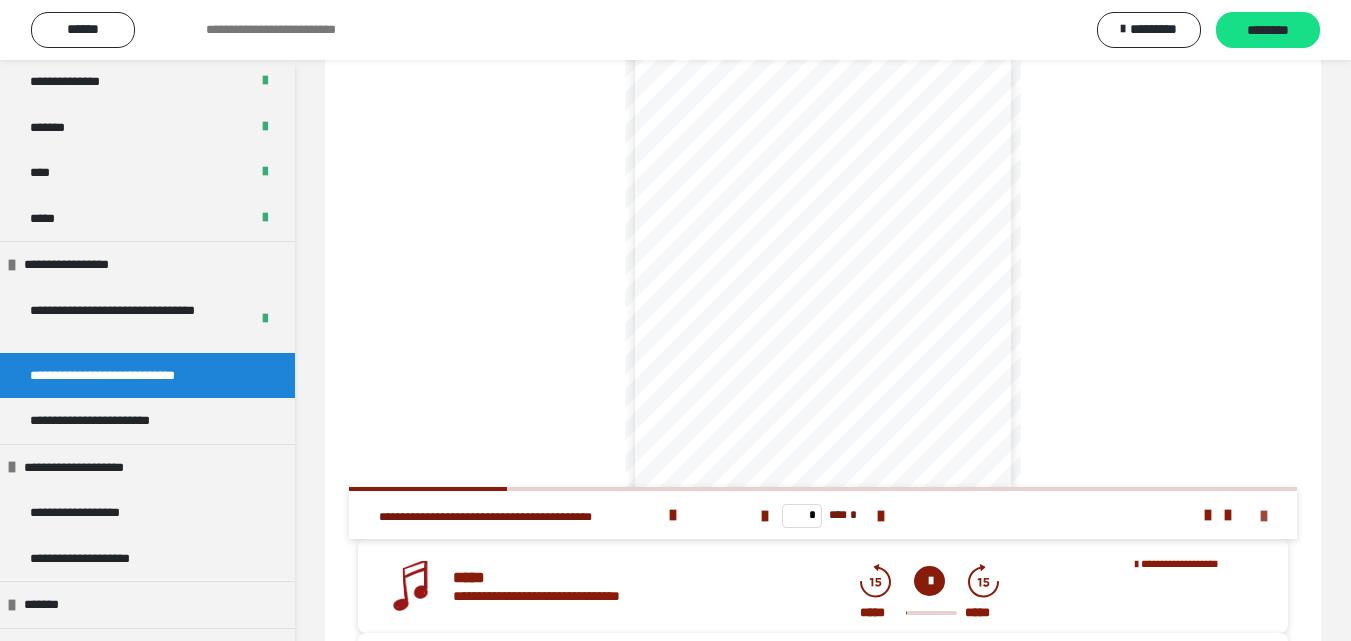 click at bounding box center [1264, 516] 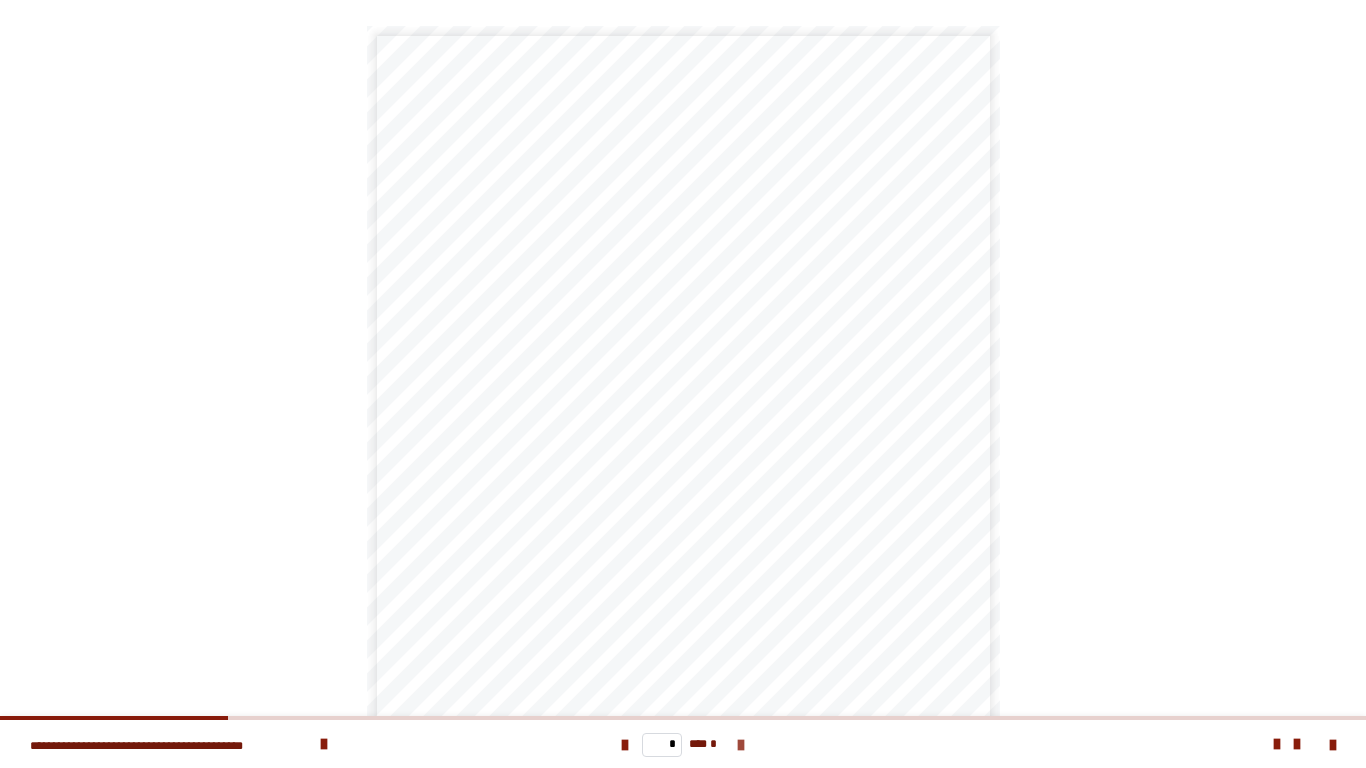 click at bounding box center [741, 745] 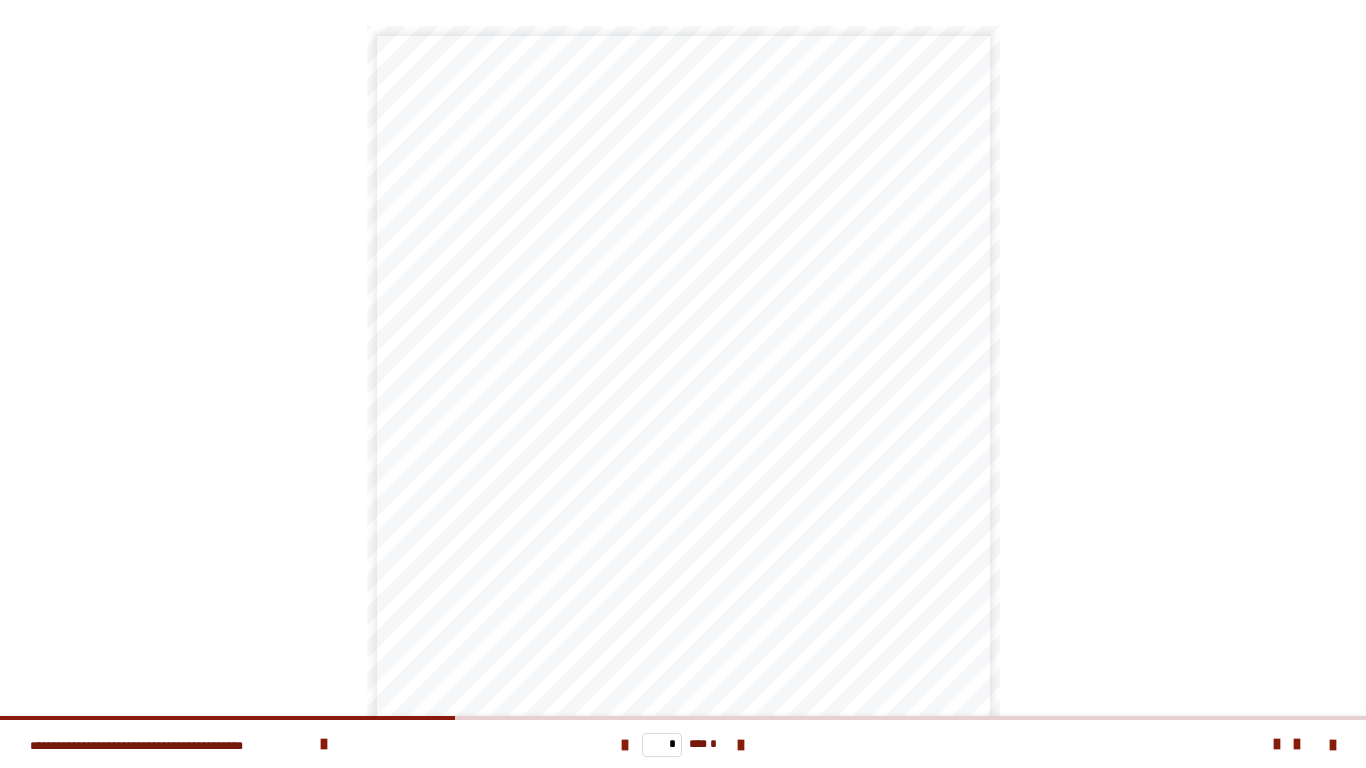 scroll, scrollTop: 154, scrollLeft: 0, axis: vertical 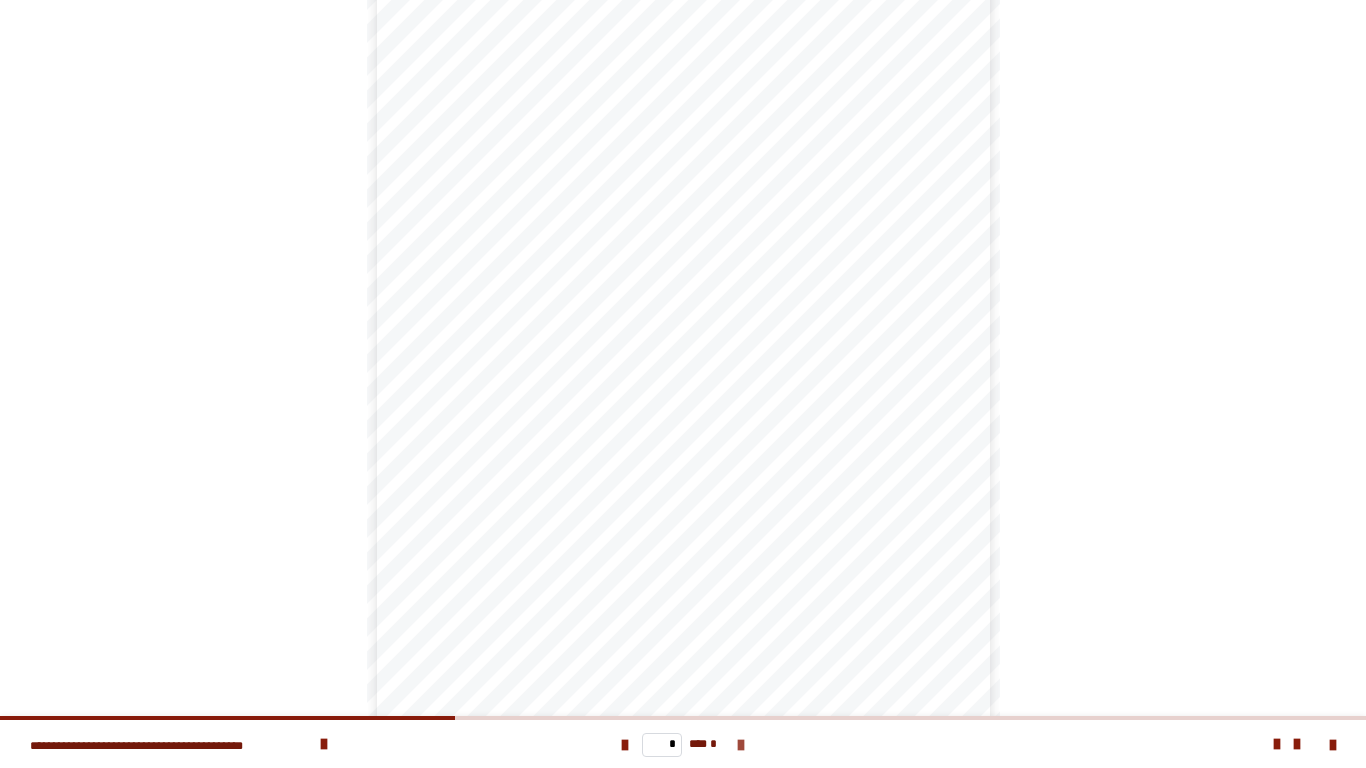 click at bounding box center [741, 745] 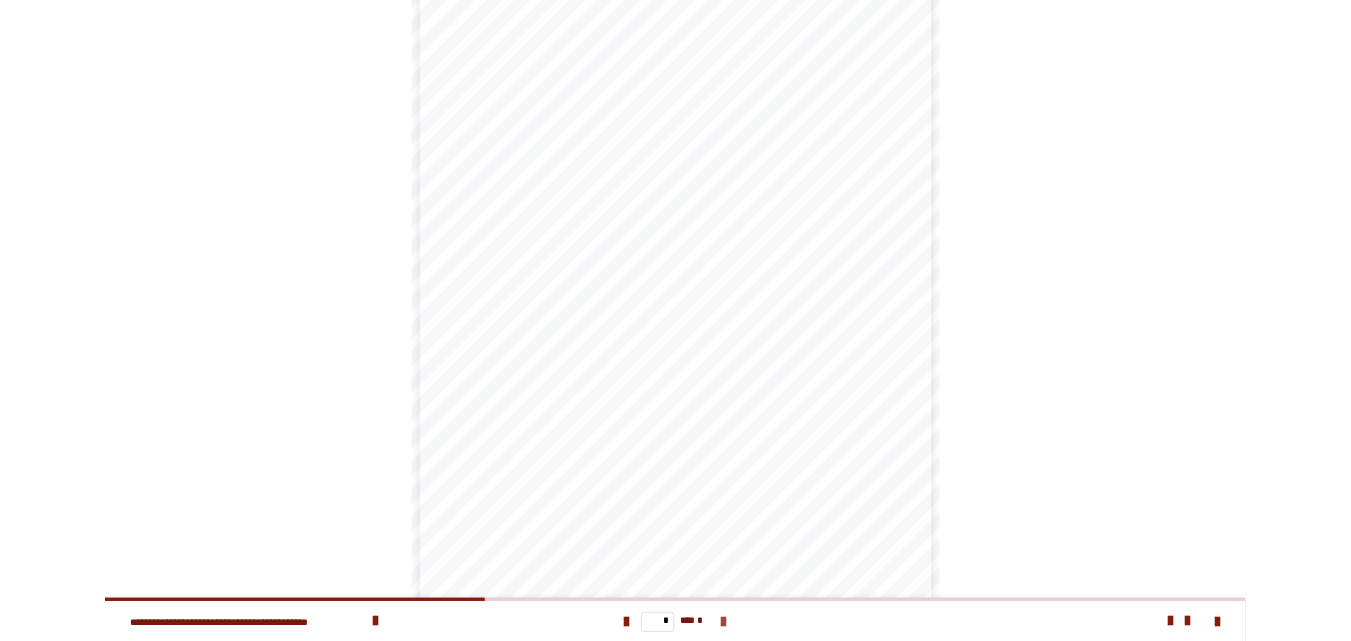 scroll, scrollTop: 0, scrollLeft: 0, axis: both 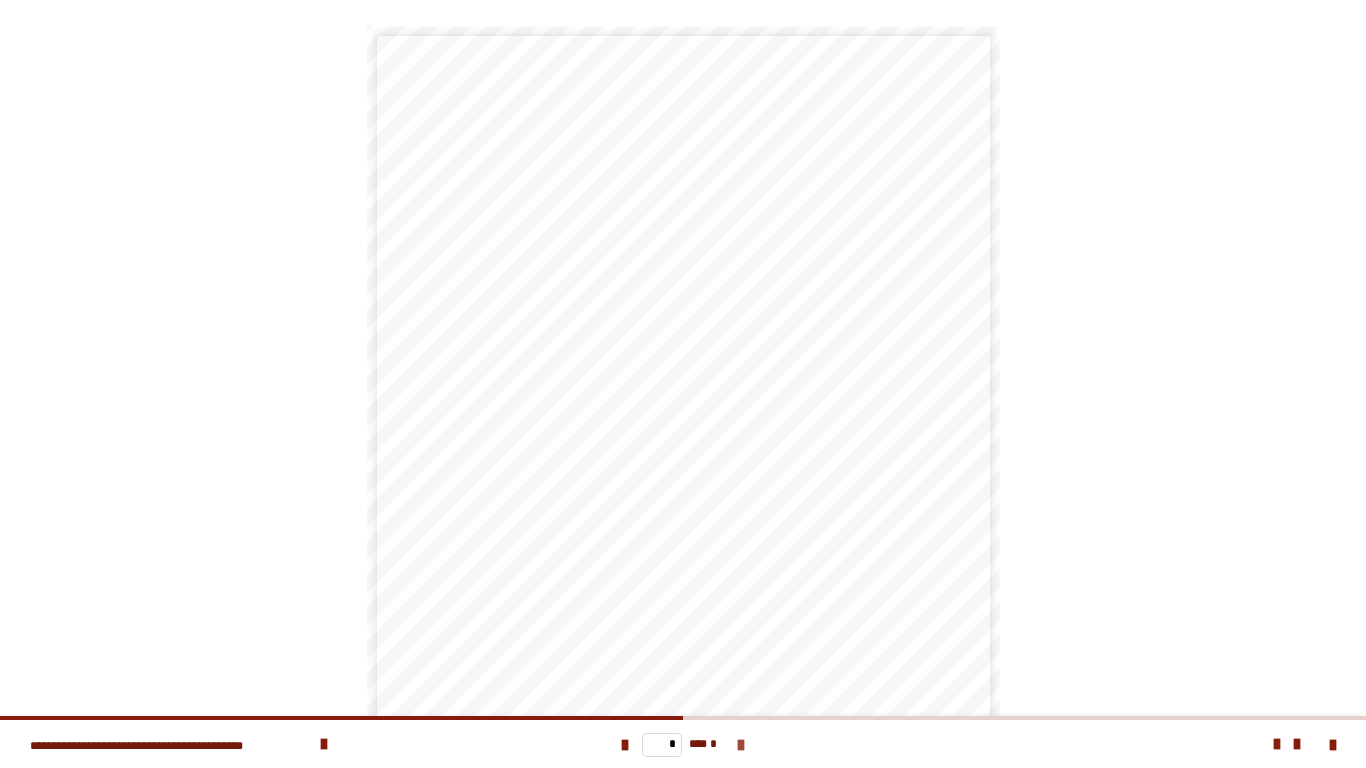 click at bounding box center [741, 745] 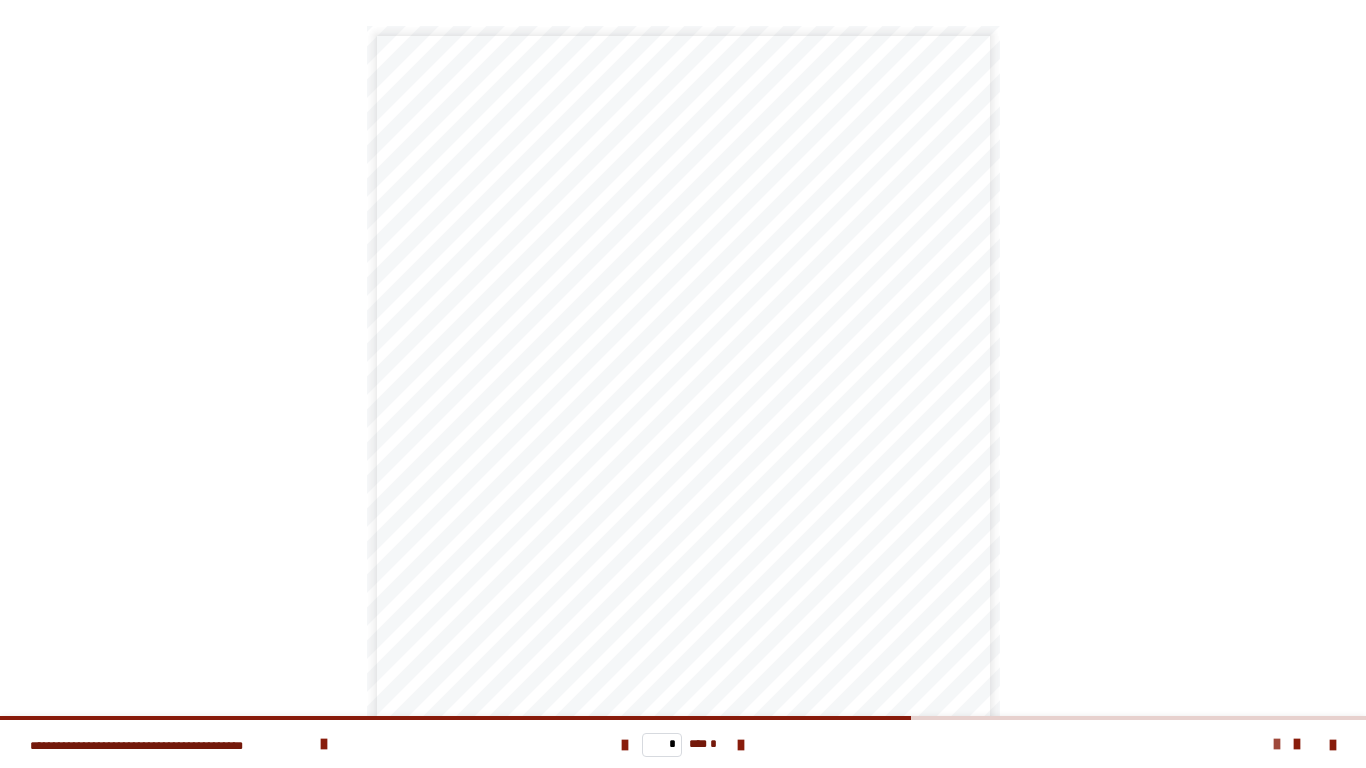 click at bounding box center [1277, 744] 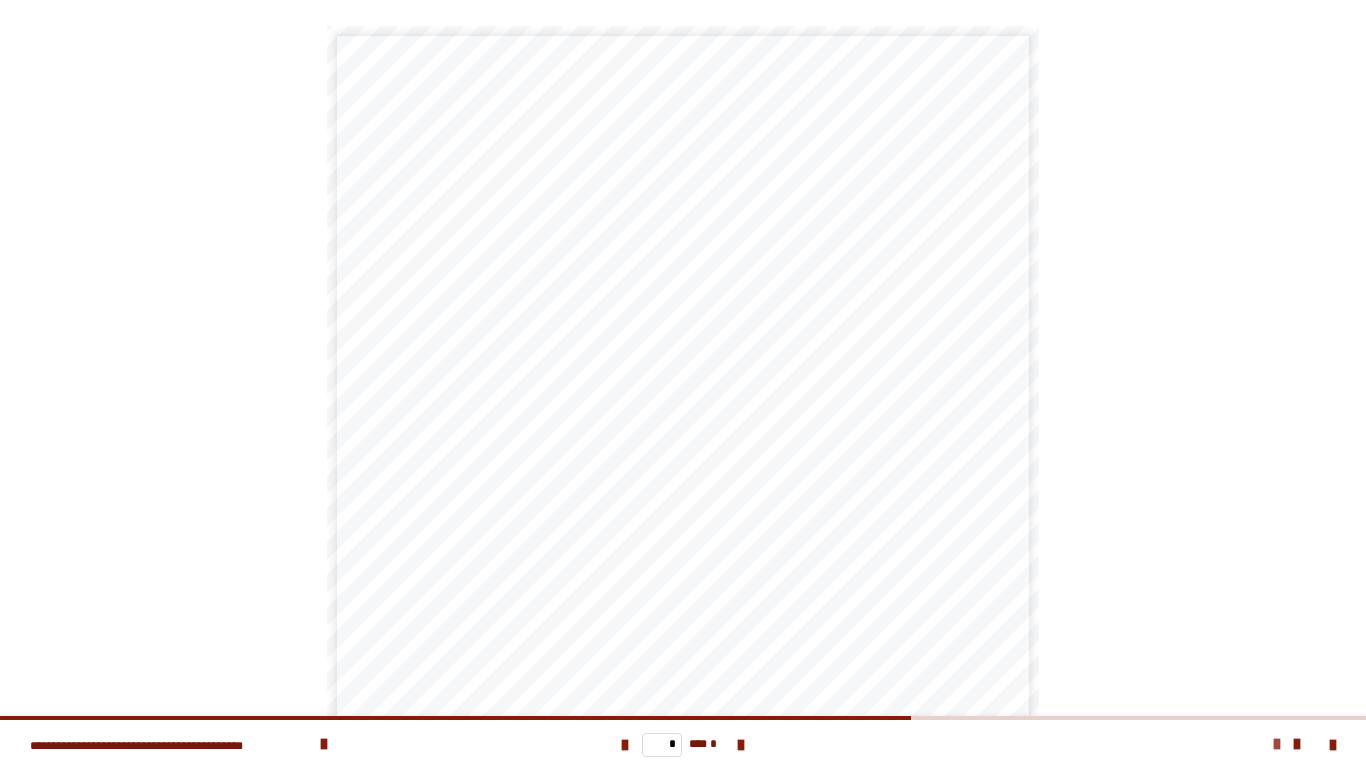 click at bounding box center (1277, 744) 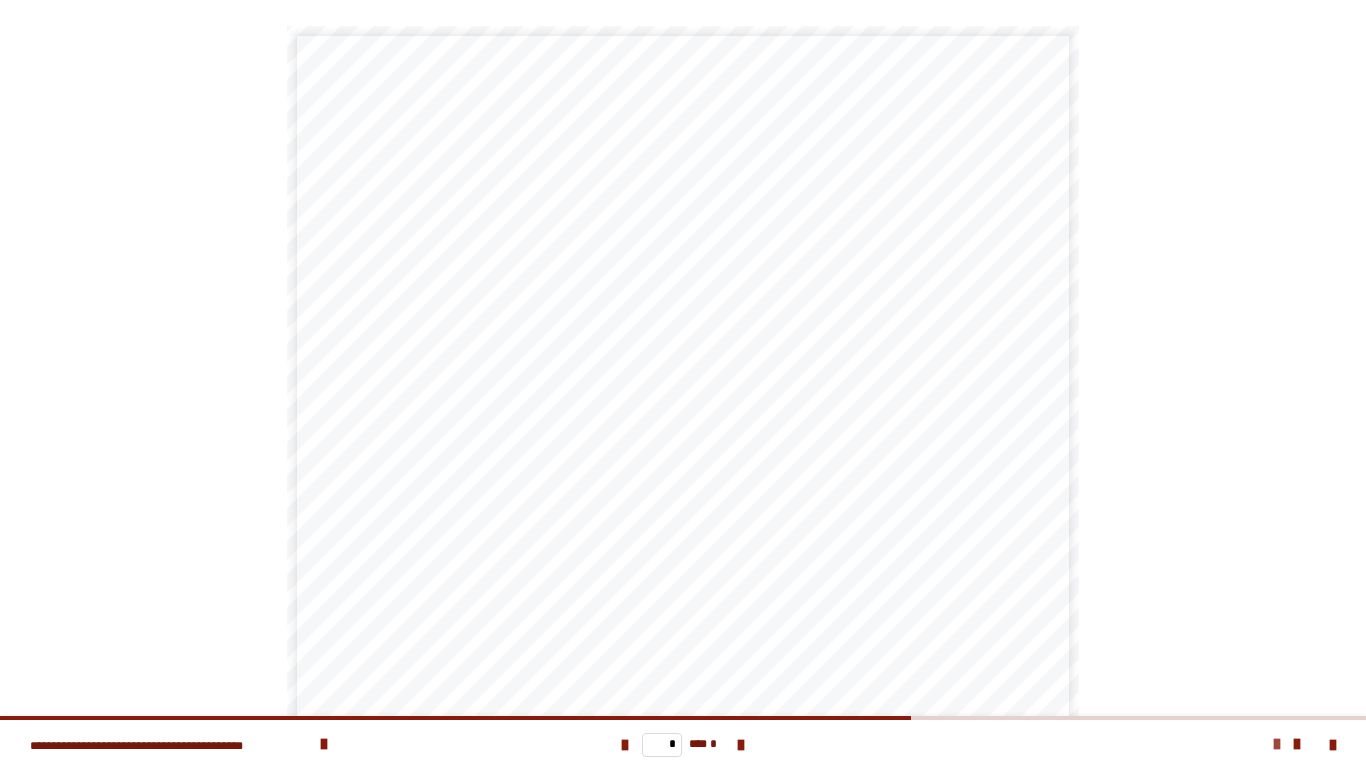 click at bounding box center [1277, 744] 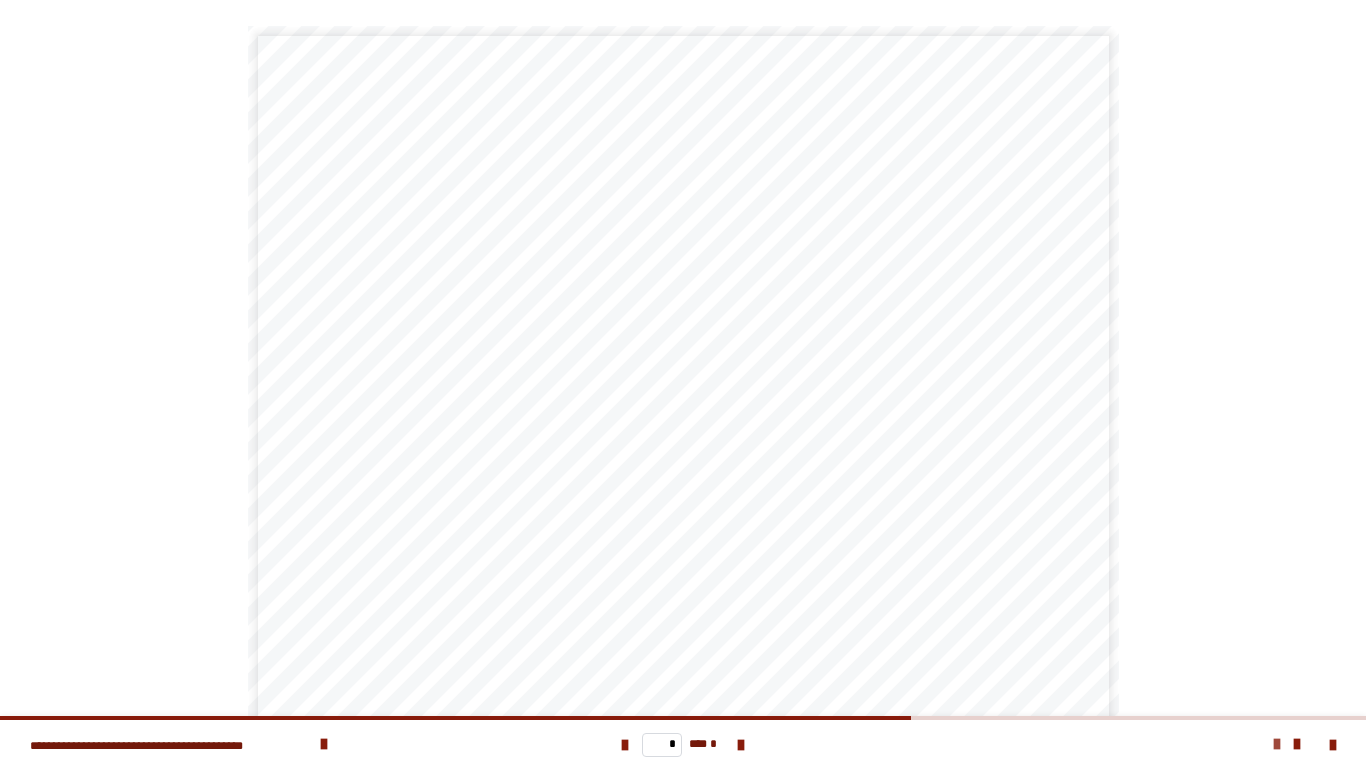 click at bounding box center (1277, 744) 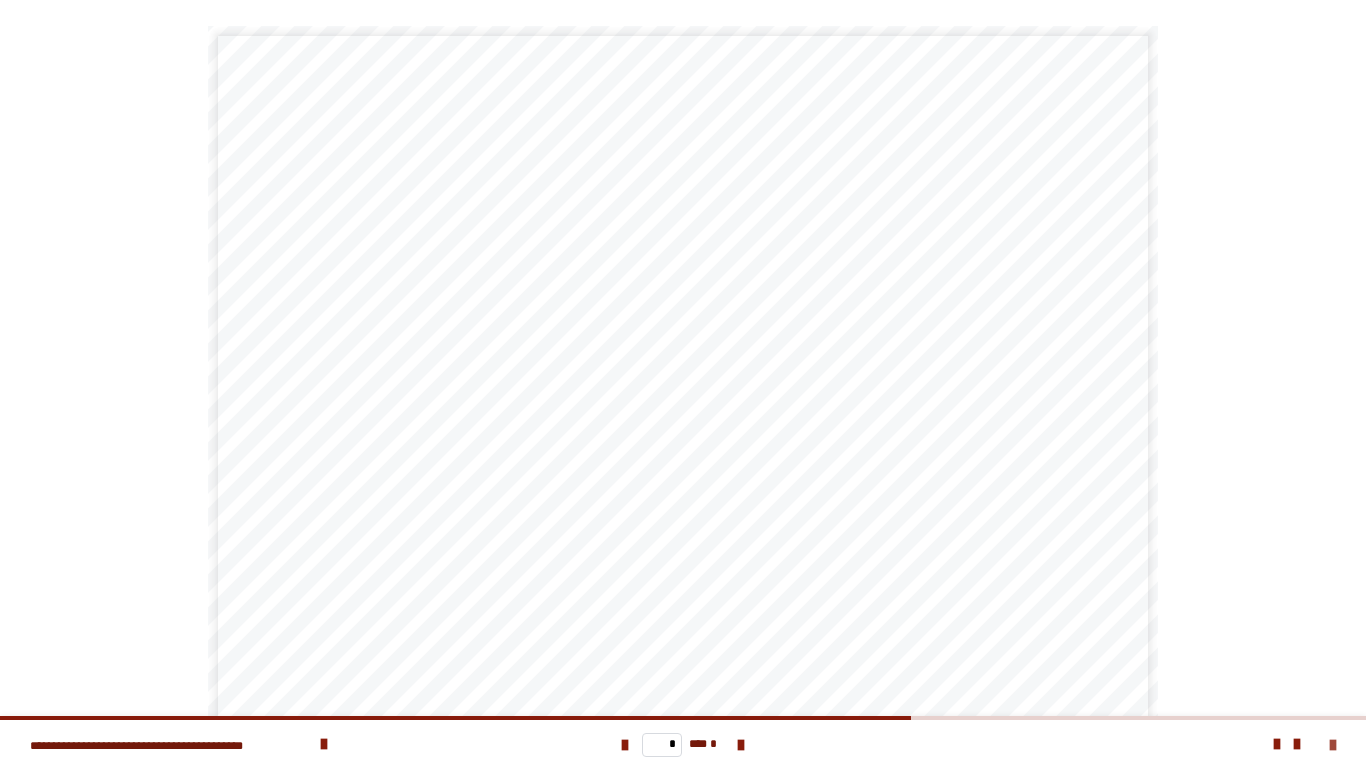 click at bounding box center [1333, 745] 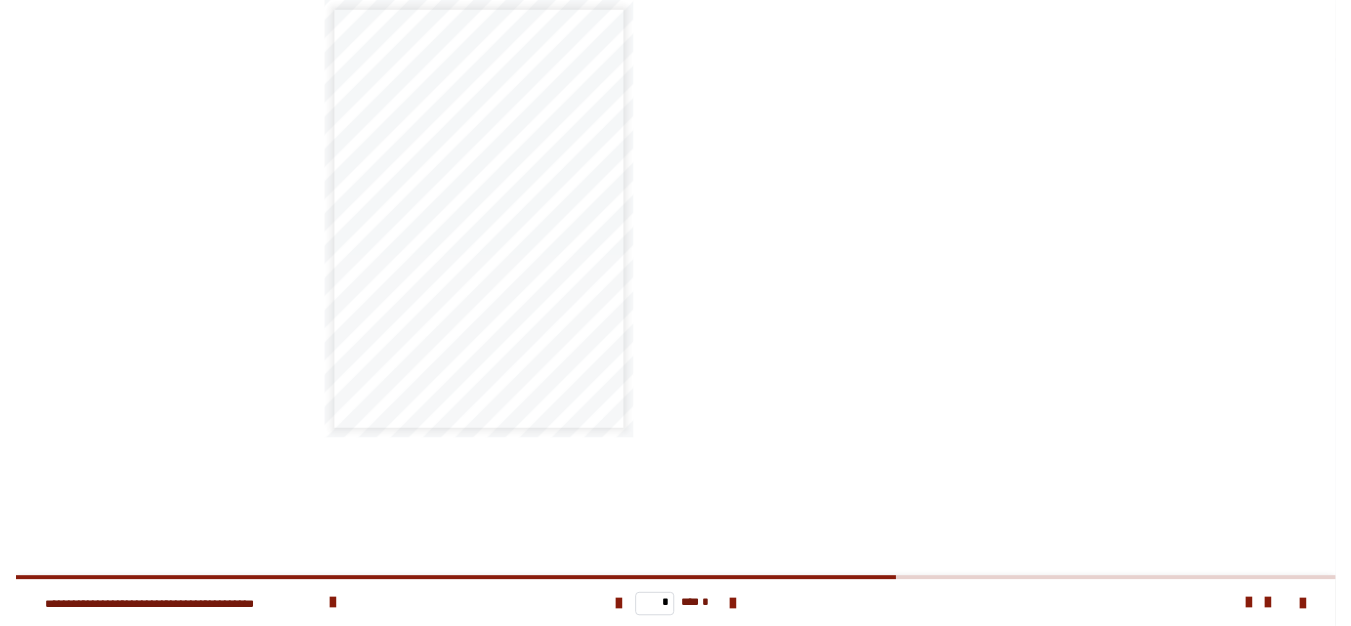 scroll, scrollTop: 0, scrollLeft: 0, axis: both 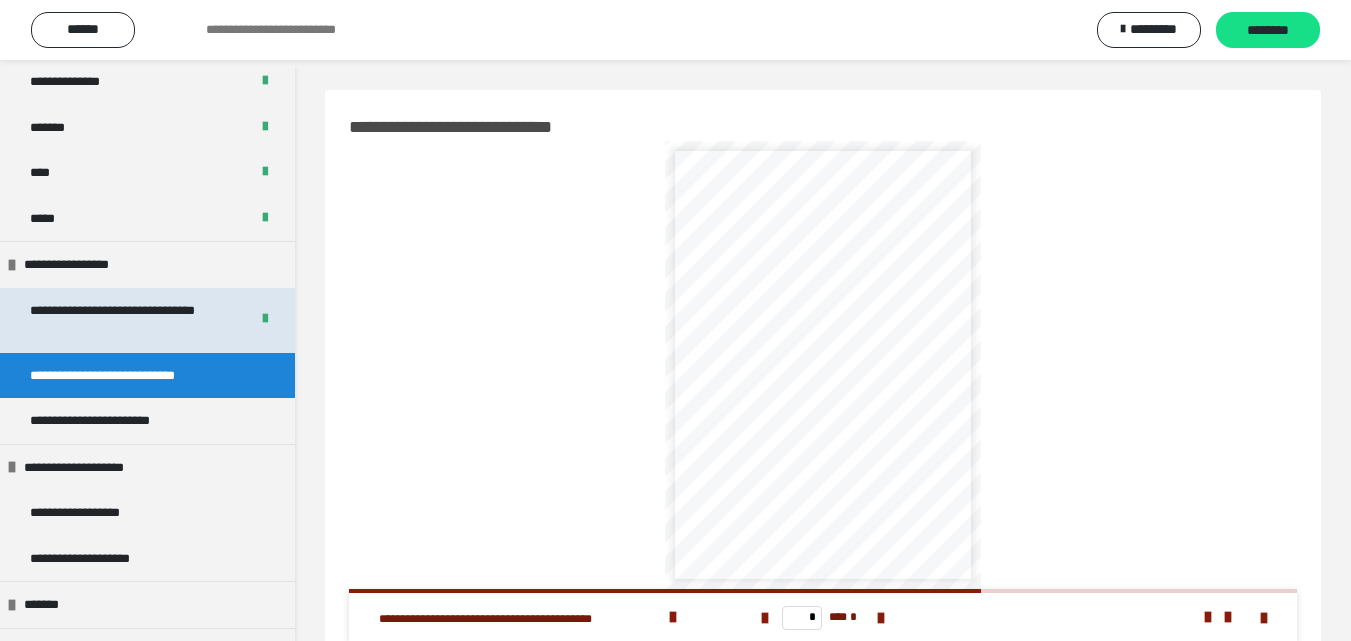 click on "**********" at bounding box center [124, 320] 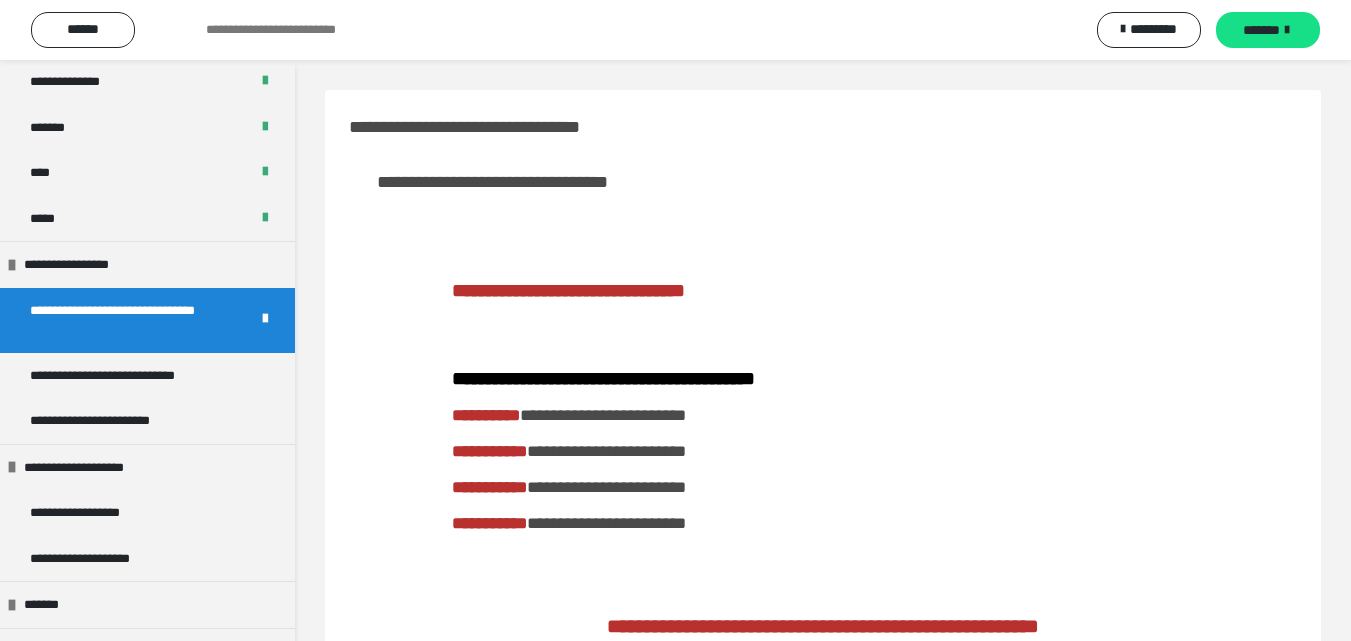 click on "**********" at bounding box center (124, 320) 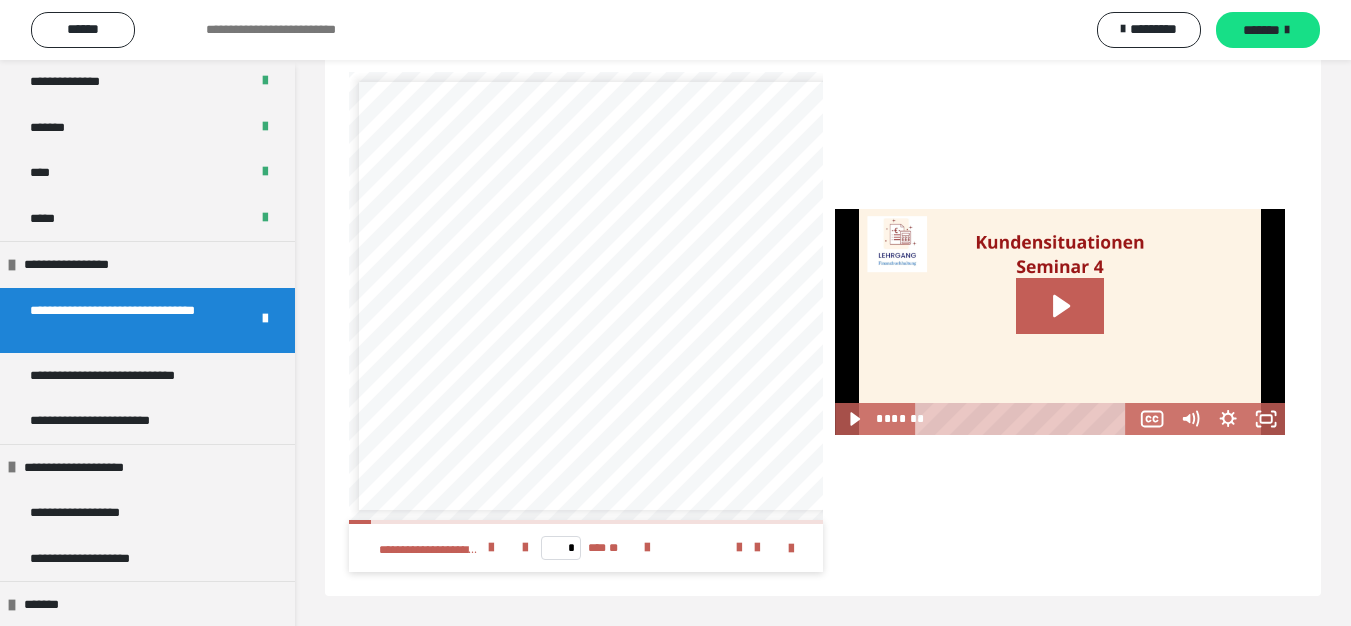 scroll, scrollTop: 2743, scrollLeft: 0, axis: vertical 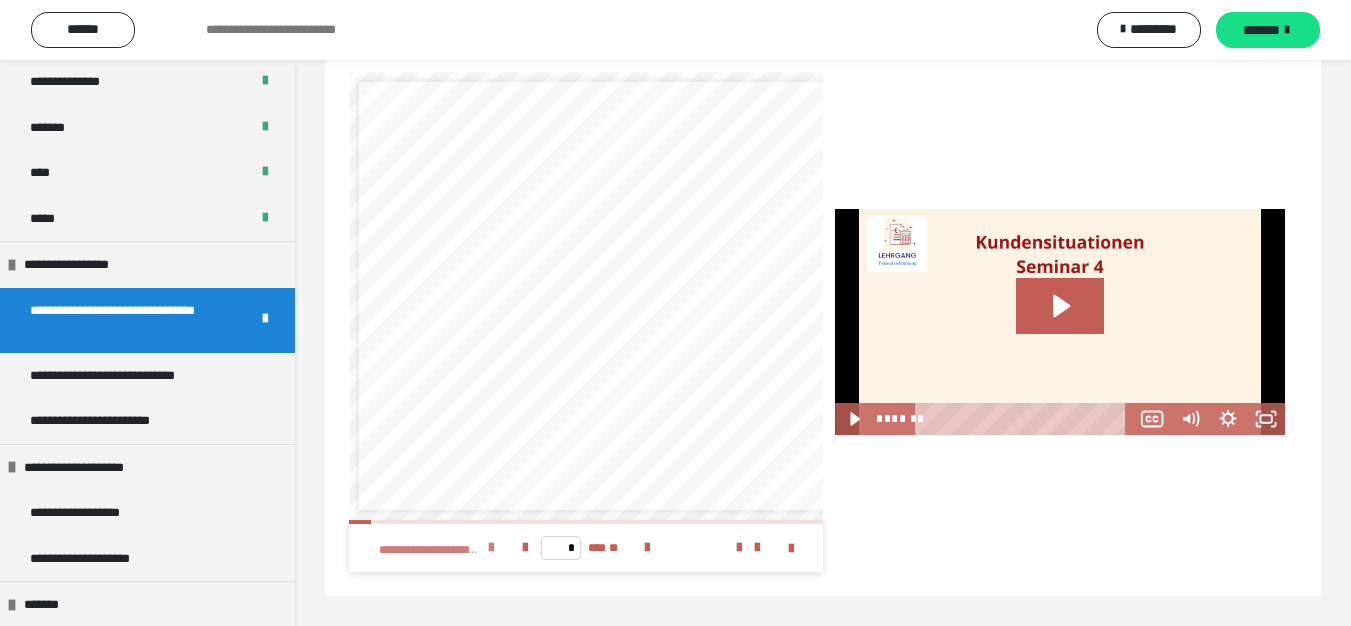click at bounding box center (491, 548) 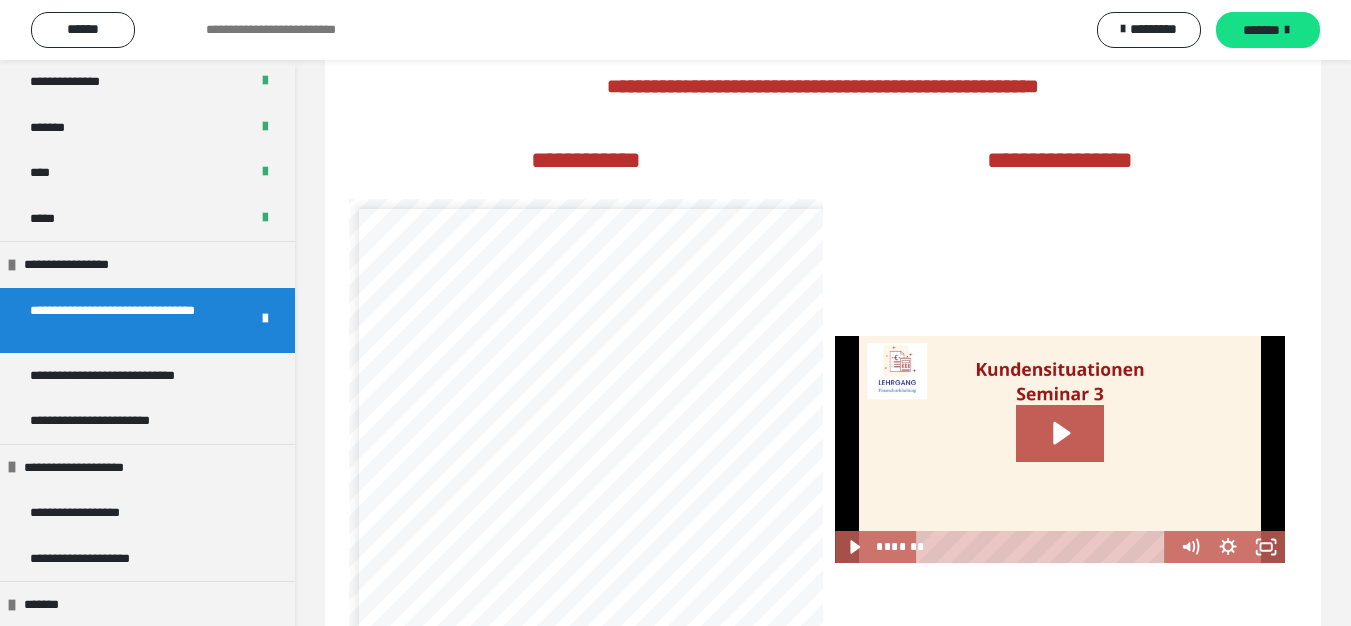 scroll, scrollTop: 2743, scrollLeft: 0, axis: vertical 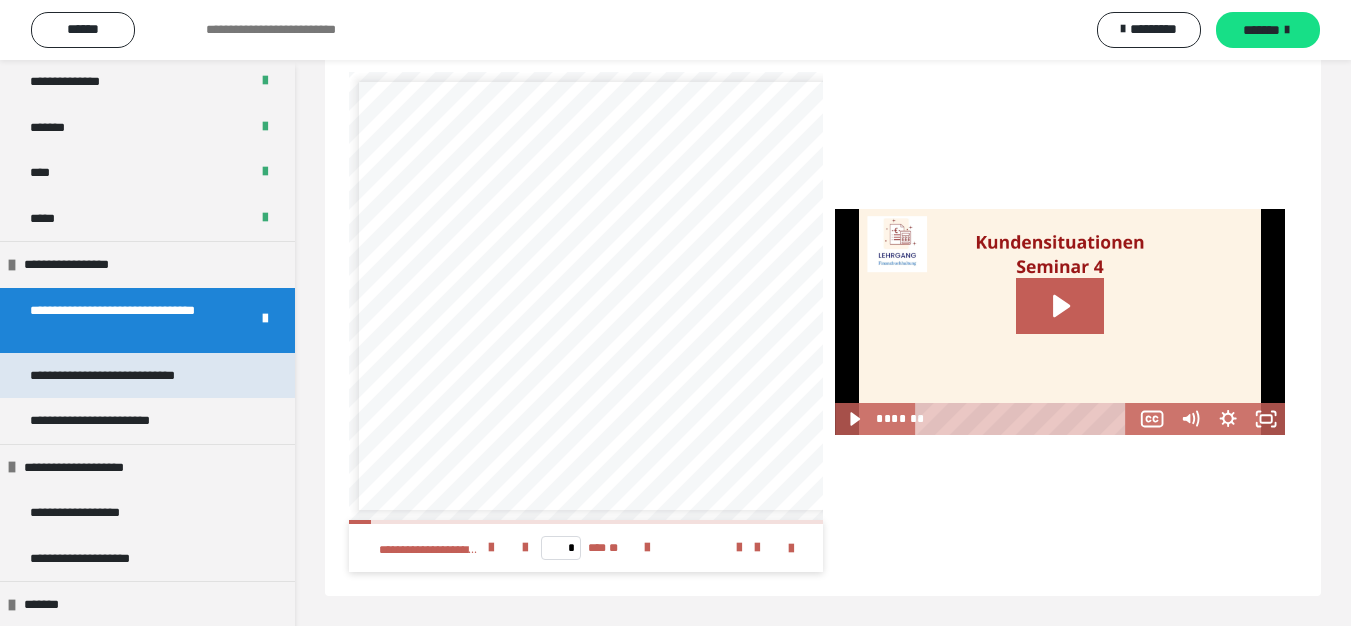 click on "**********" at bounding box center [131, 376] 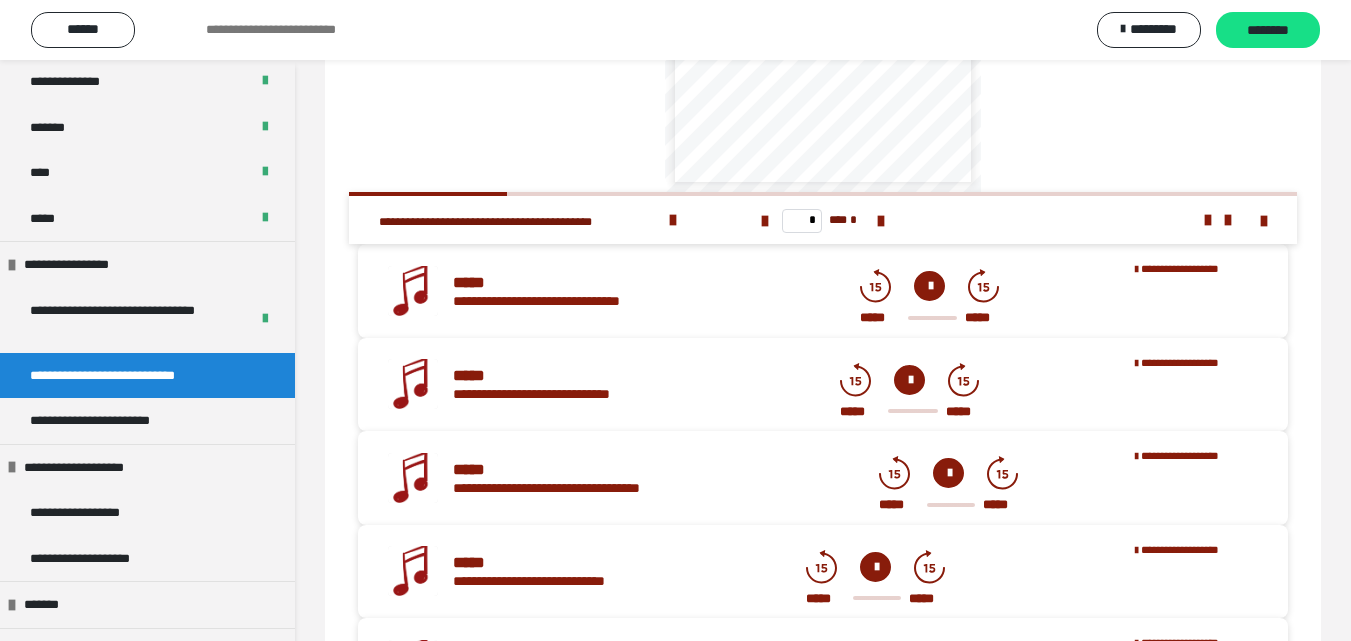 scroll, scrollTop: 400, scrollLeft: 0, axis: vertical 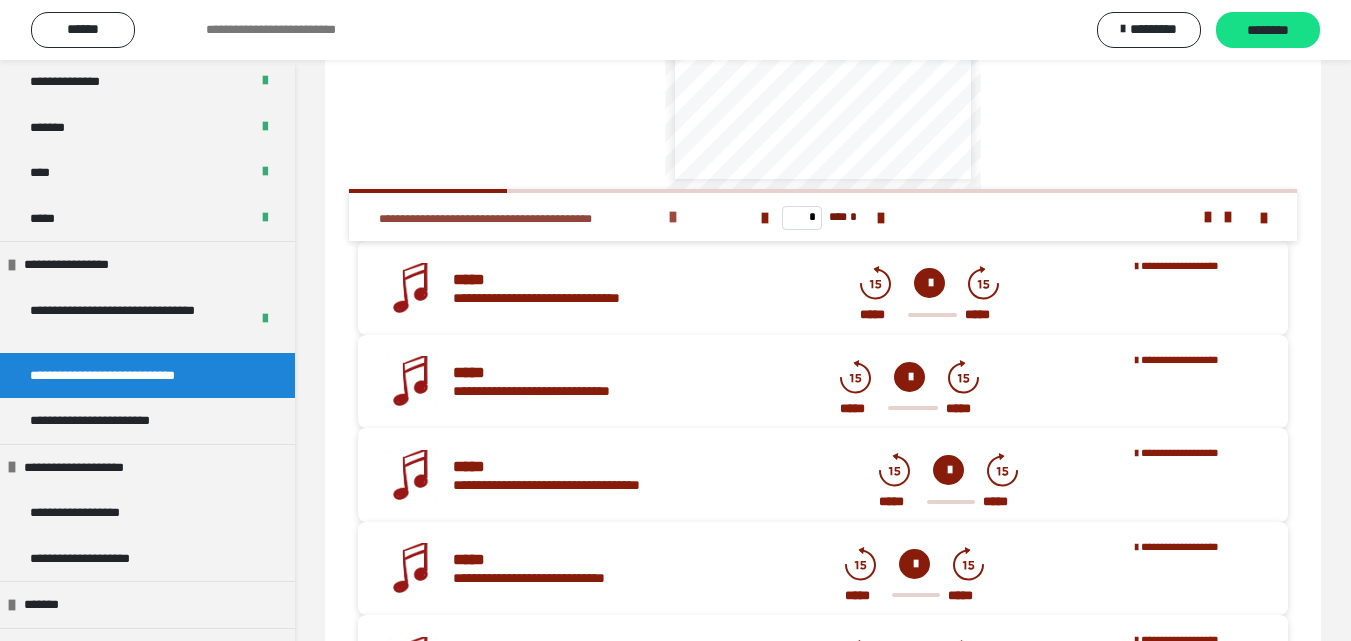 click at bounding box center [673, 217] 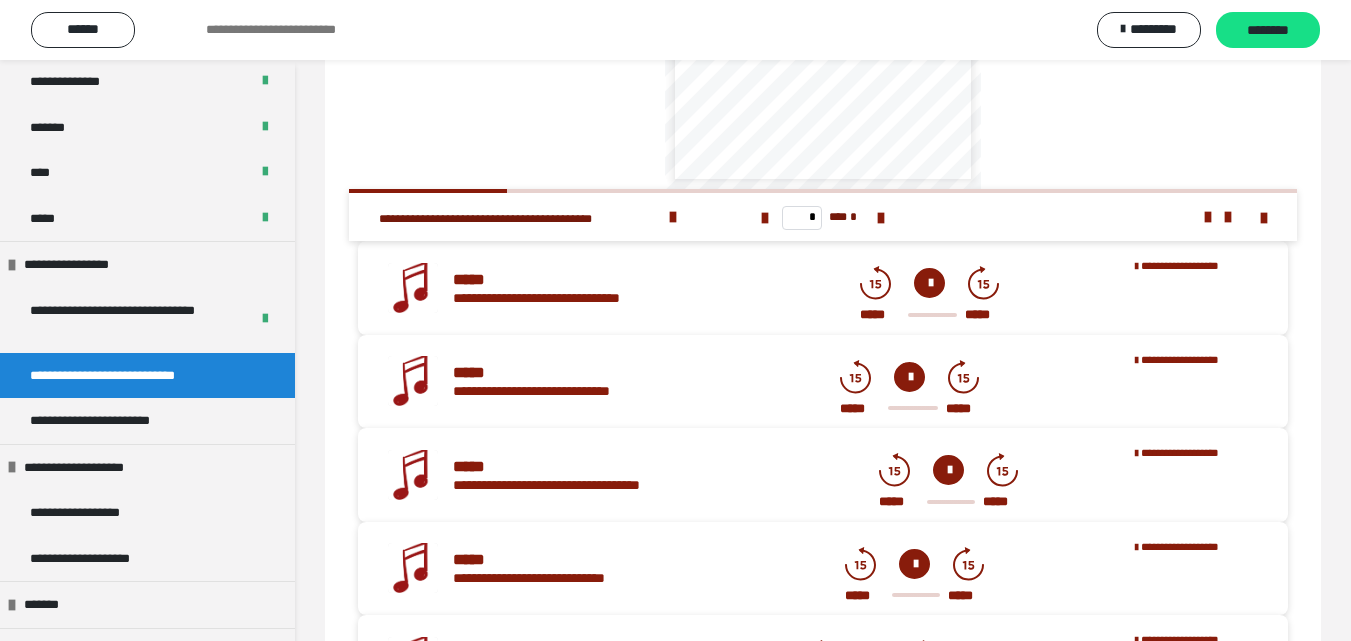 scroll, scrollTop: 0, scrollLeft: 0, axis: both 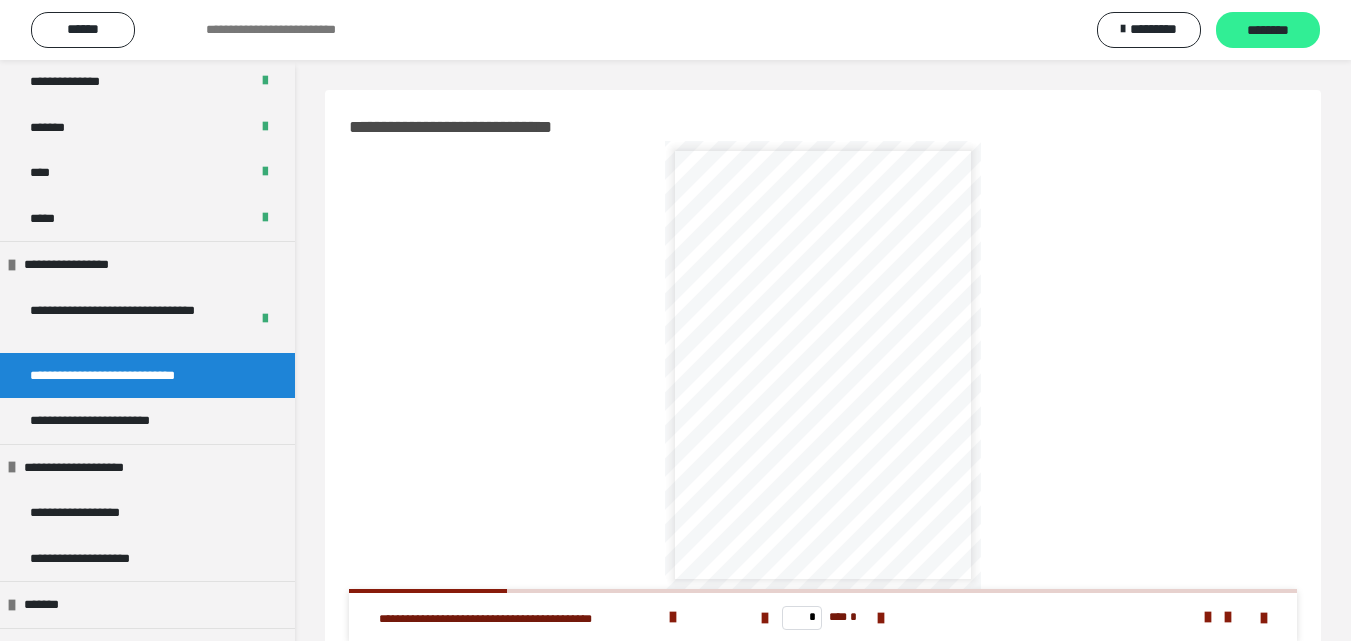 click on "********" at bounding box center [1268, 31] 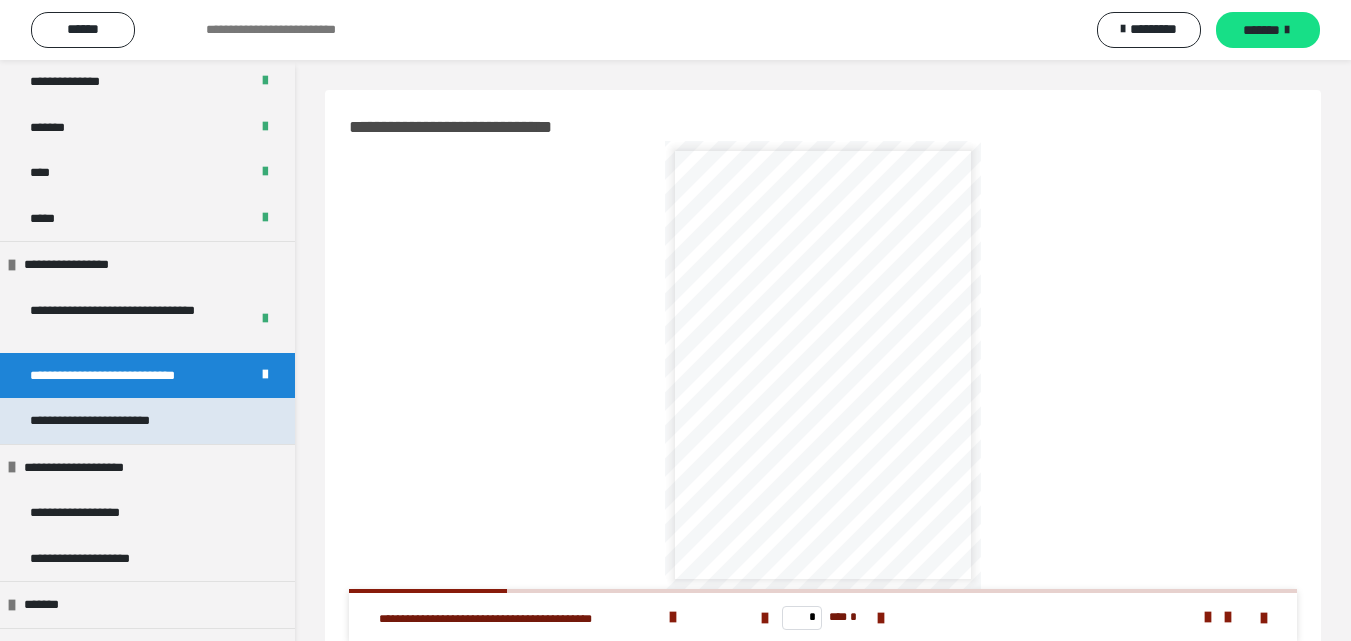 click on "**********" at bounding box center [117, 421] 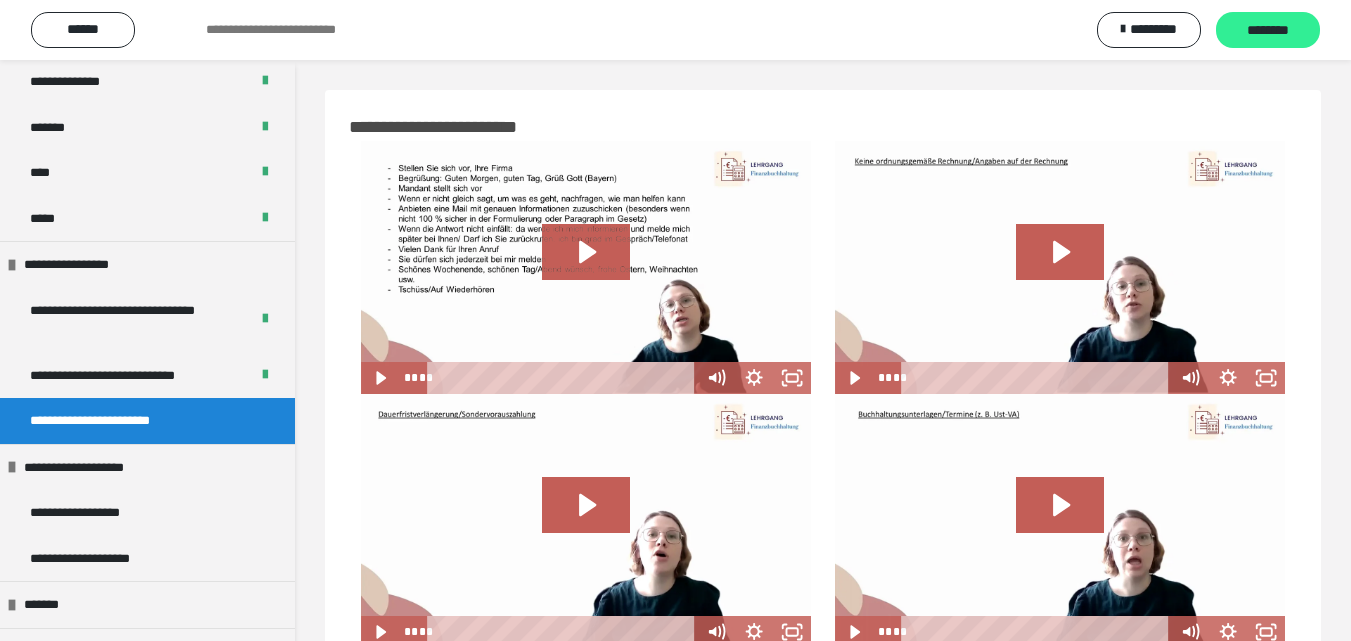 click on "********" at bounding box center (1268, 31) 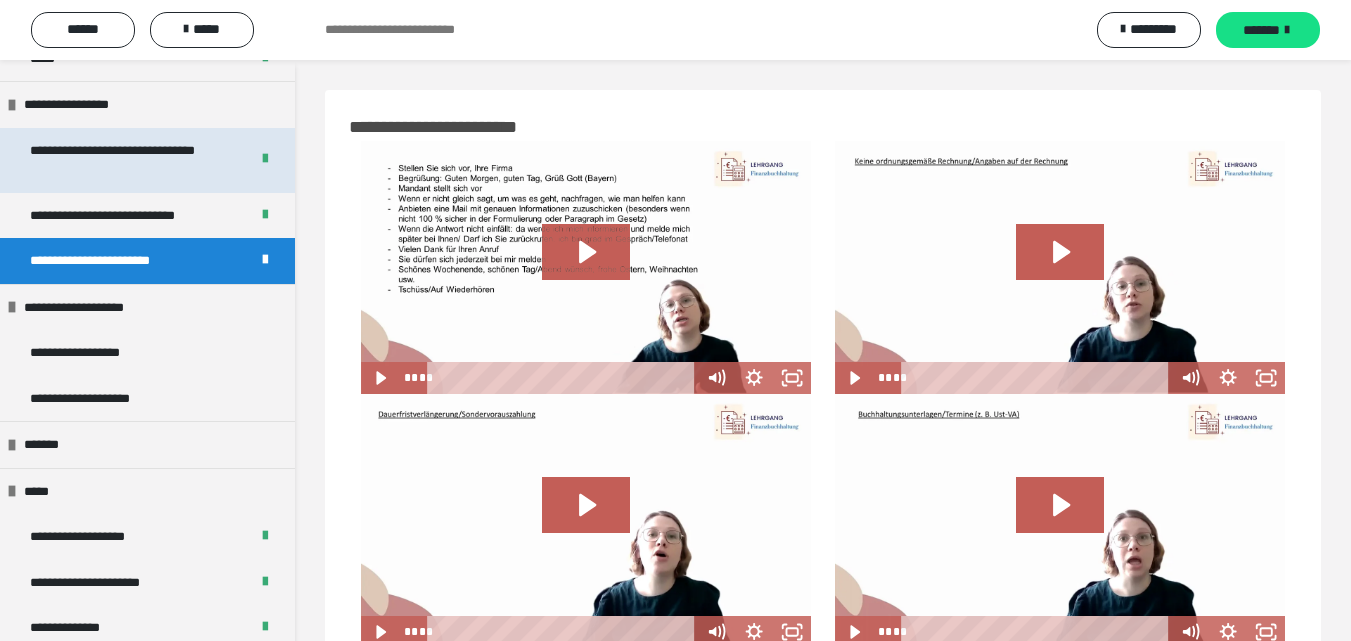 scroll, scrollTop: 2000, scrollLeft: 0, axis: vertical 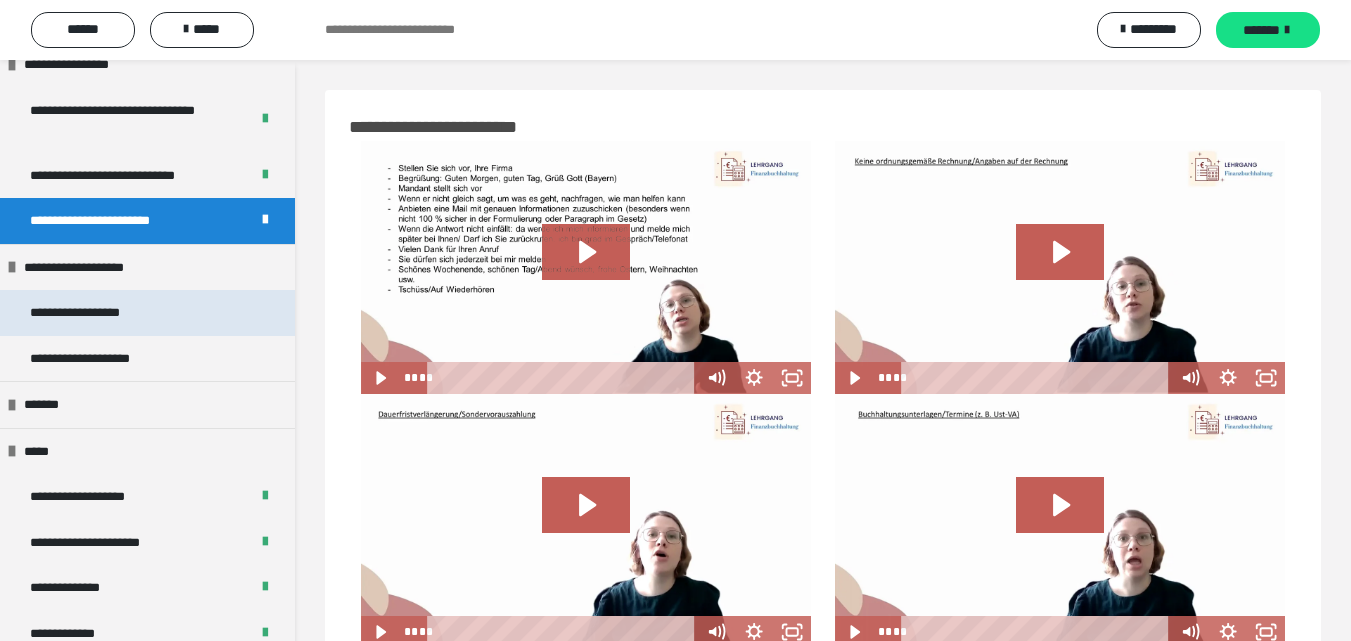 click on "**********" at bounding box center (147, 313) 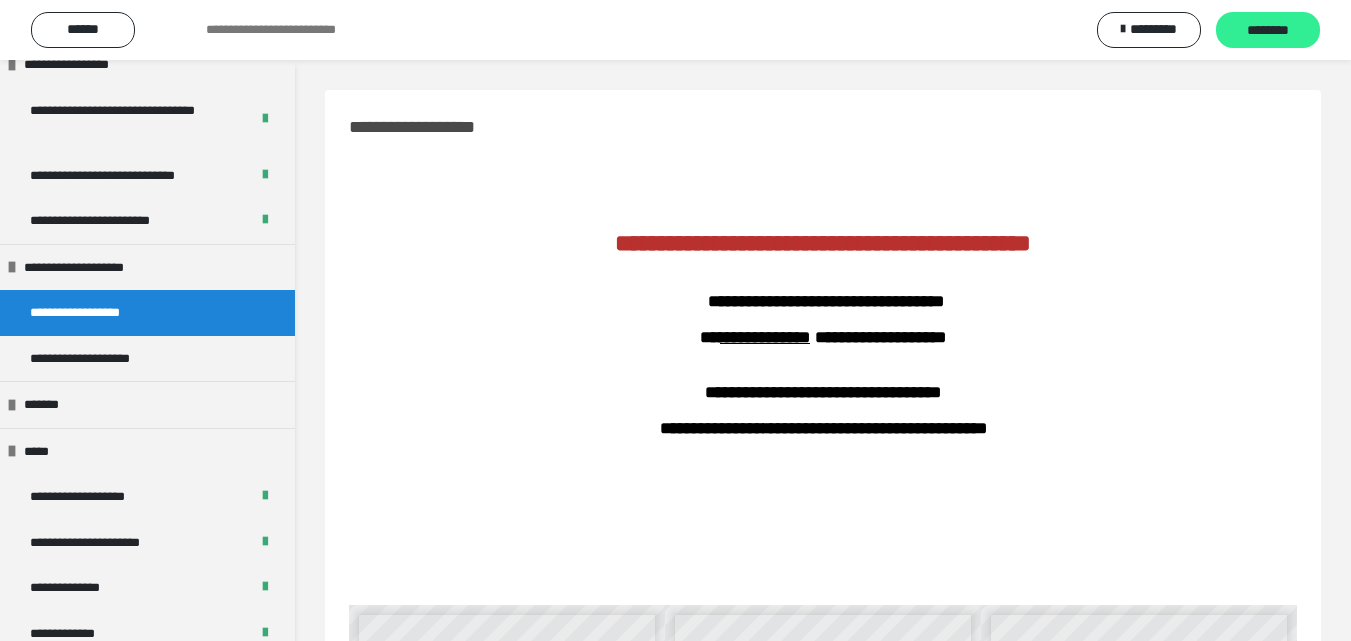 click on "********" at bounding box center [1268, 31] 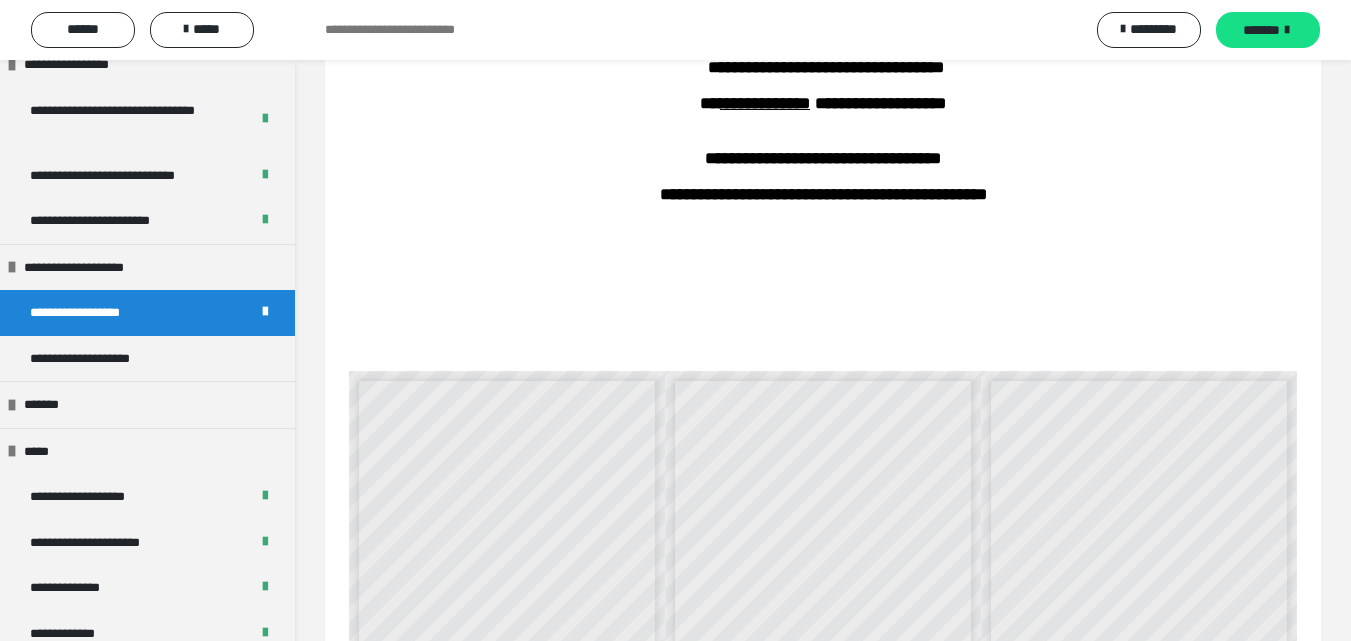 scroll, scrollTop: 400, scrollLeft: 0, axis: vertical 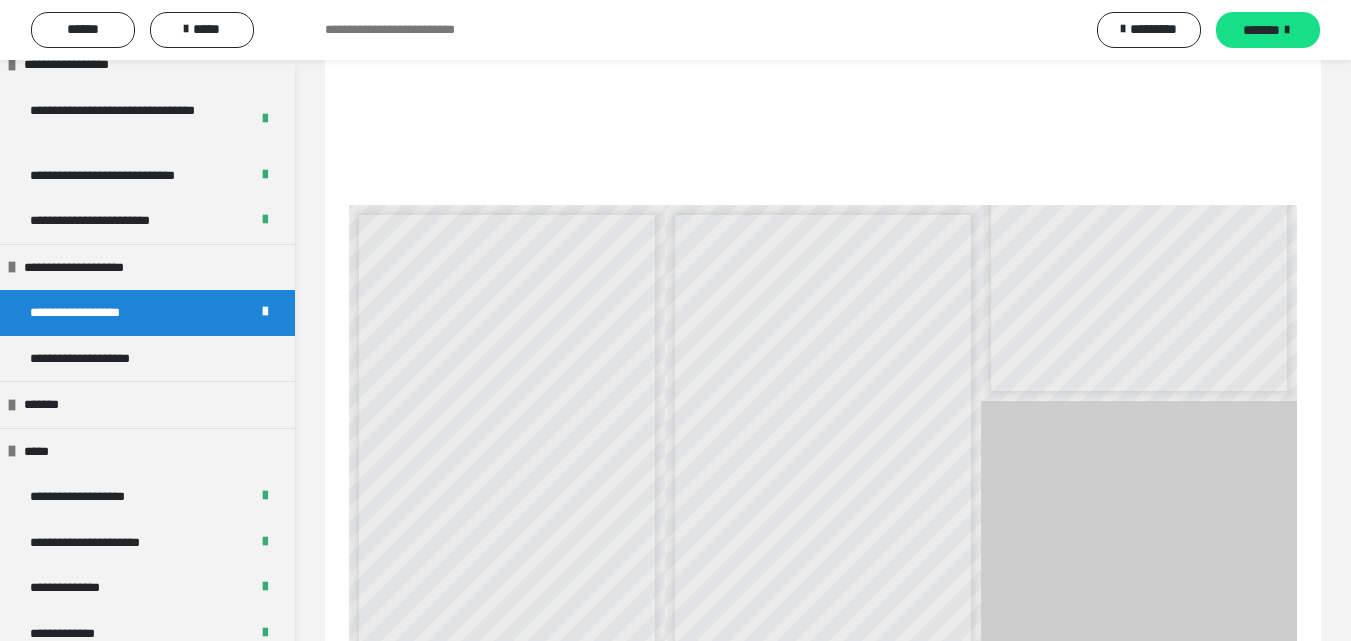 click on "**********" at bounding box center (414, 453) 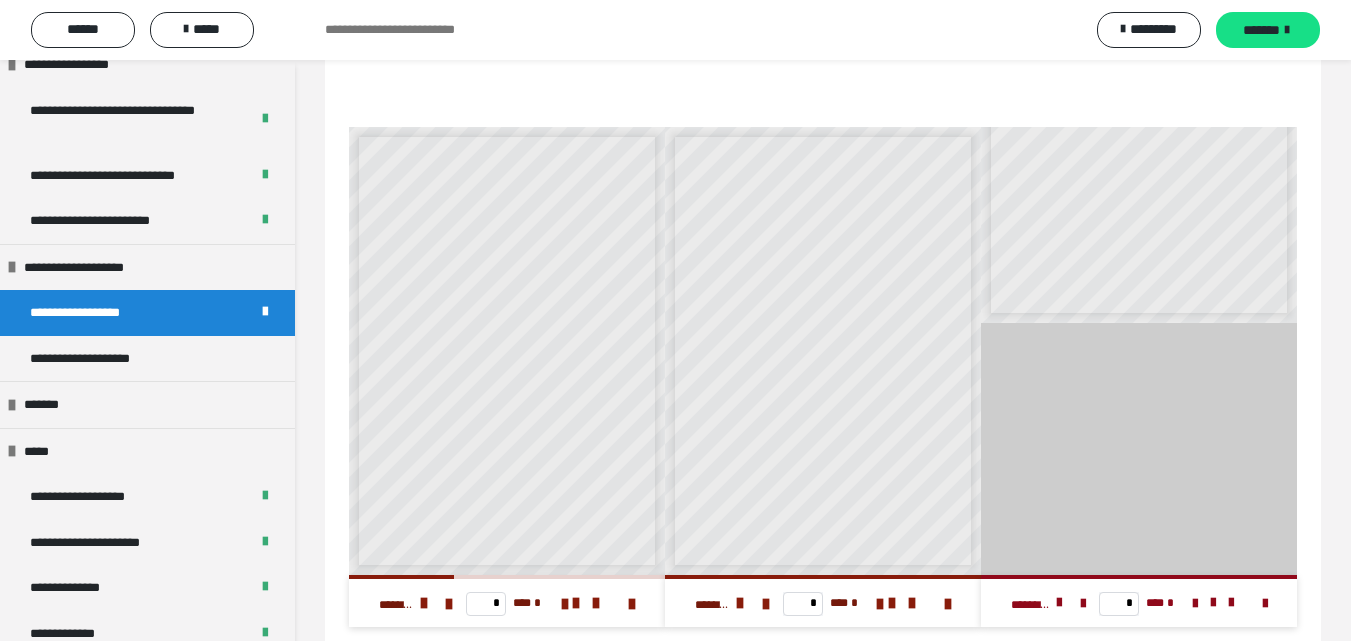 scroll, scrollTop: 518, scrollLeft: 0, axis: vertical 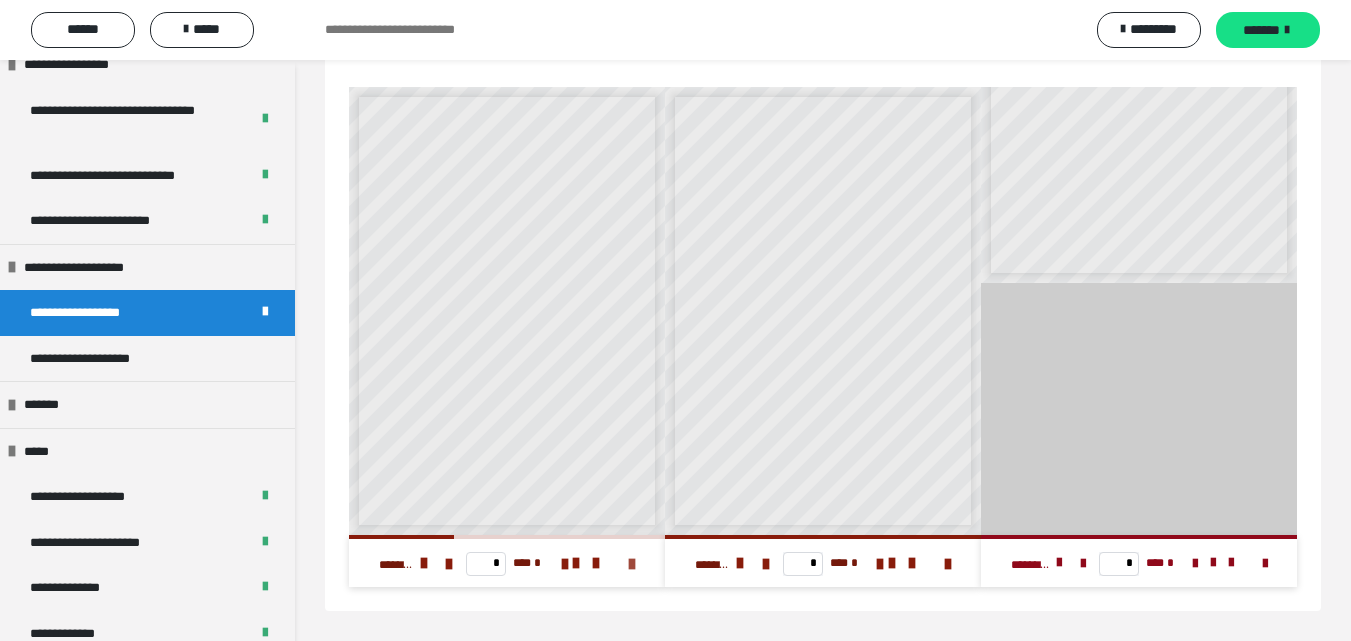 click at bounding box center [632, 564] 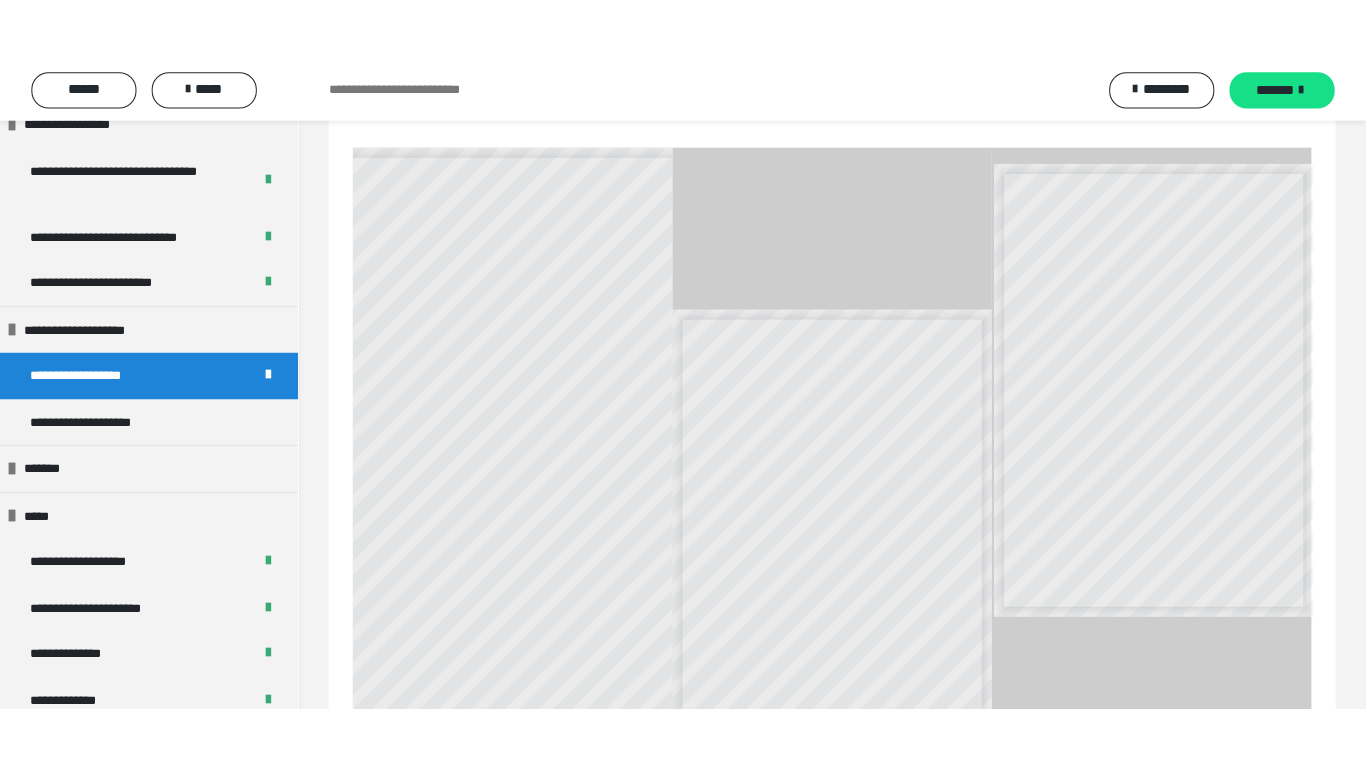 scroll, scrollTop: 393, scrollLeft: 0, axis: vertical 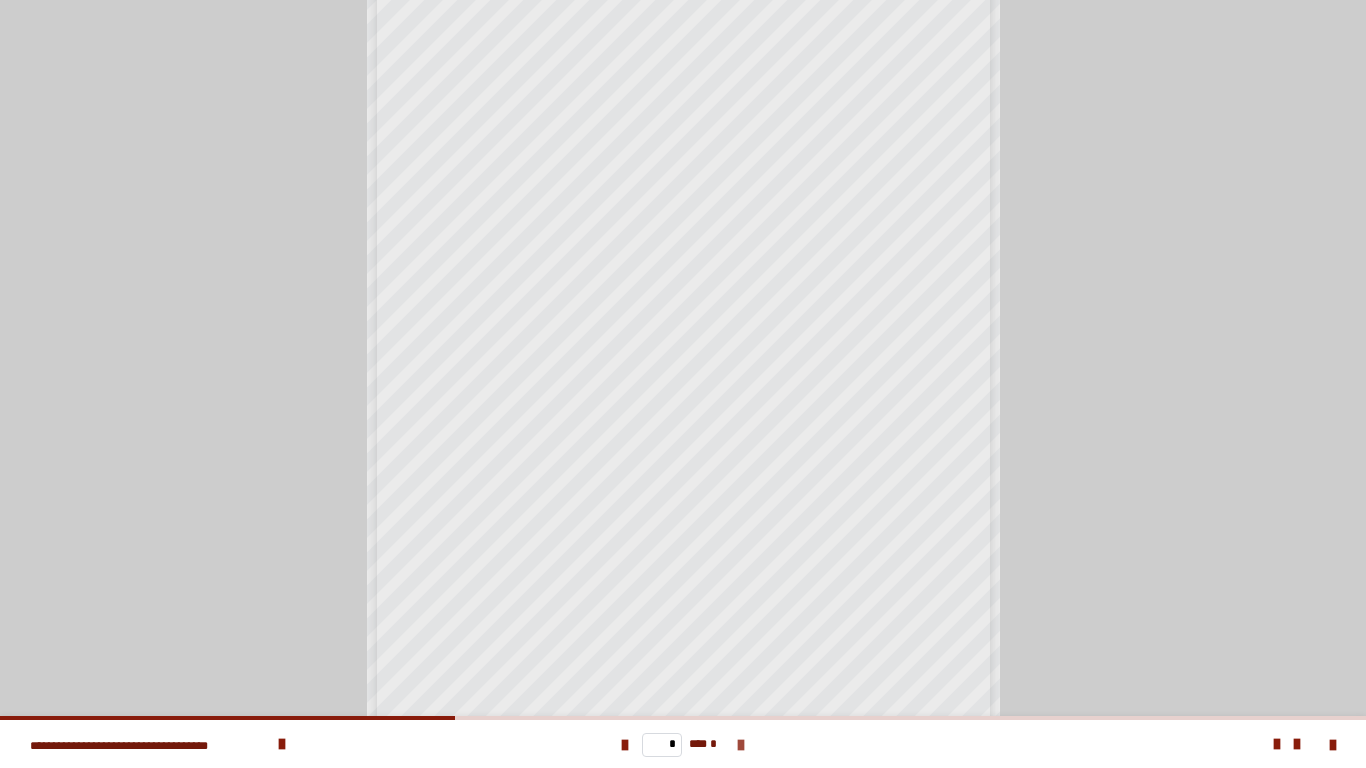 click at bounding box center (741, 745) 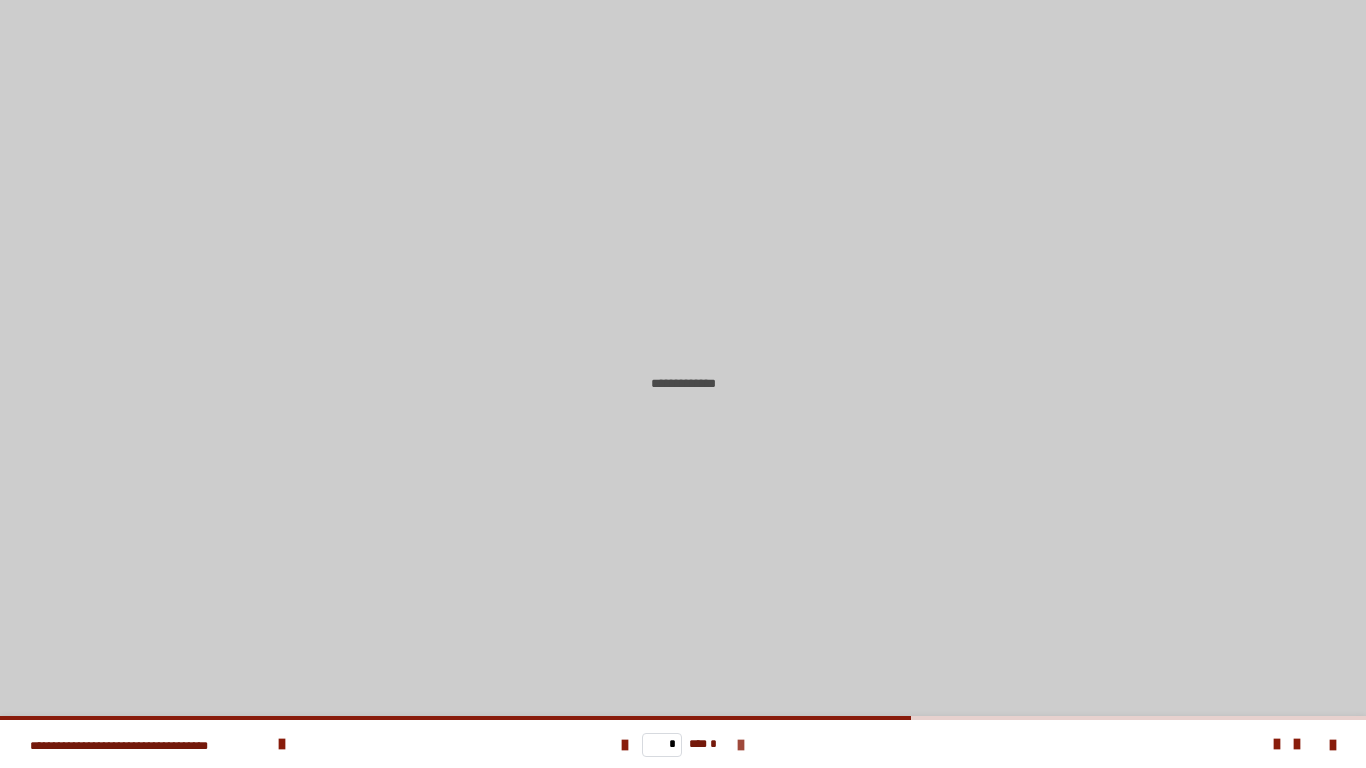scroll, scrollTop: 0, scrollLeft: 0, axis: both 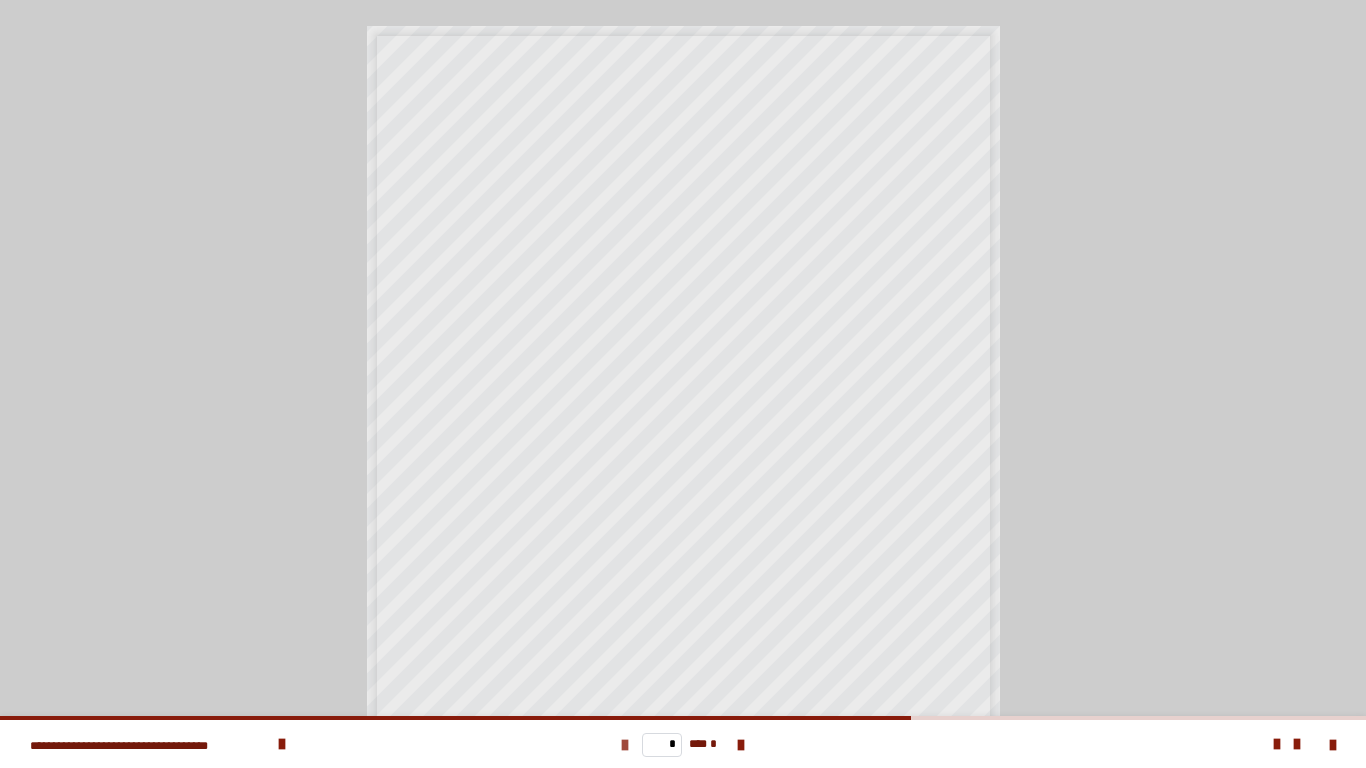 click at bounding box center [625, 745] 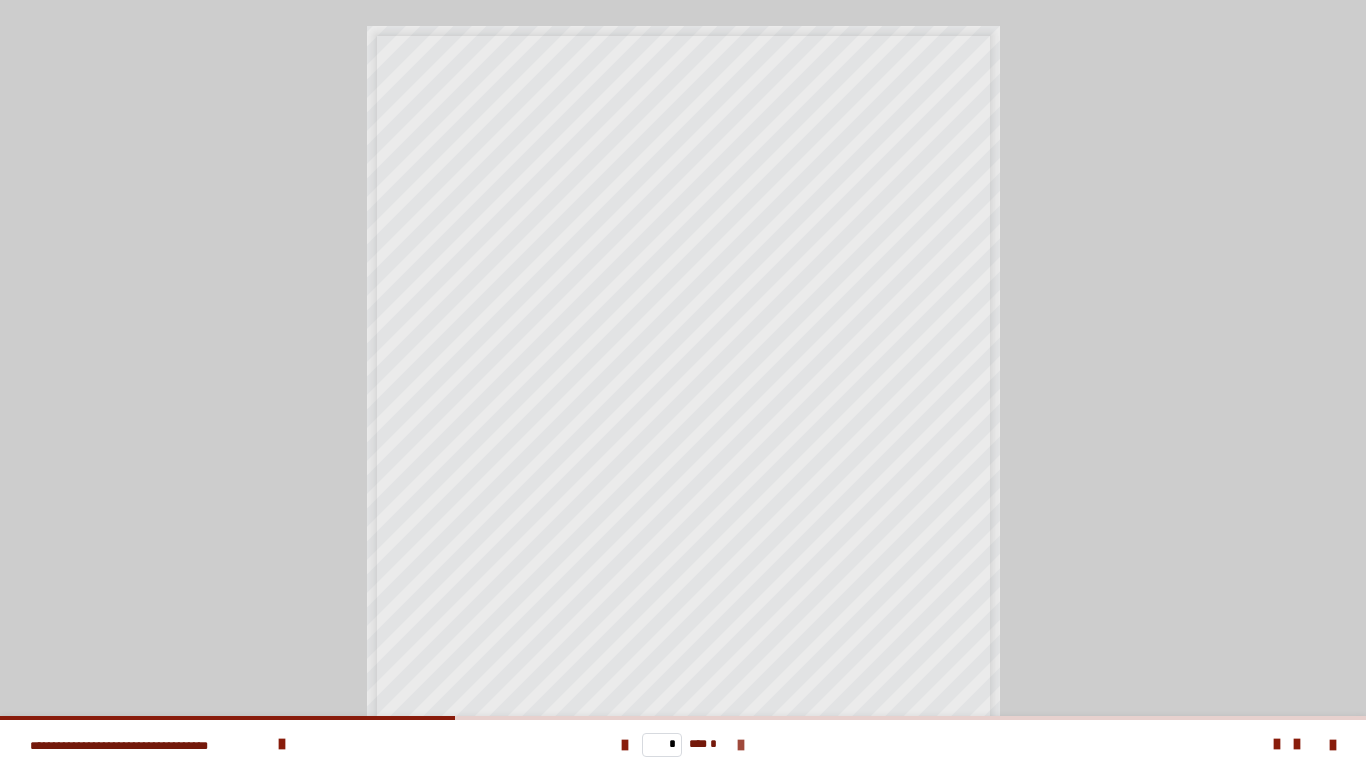 click at bounding box center (741, 745) 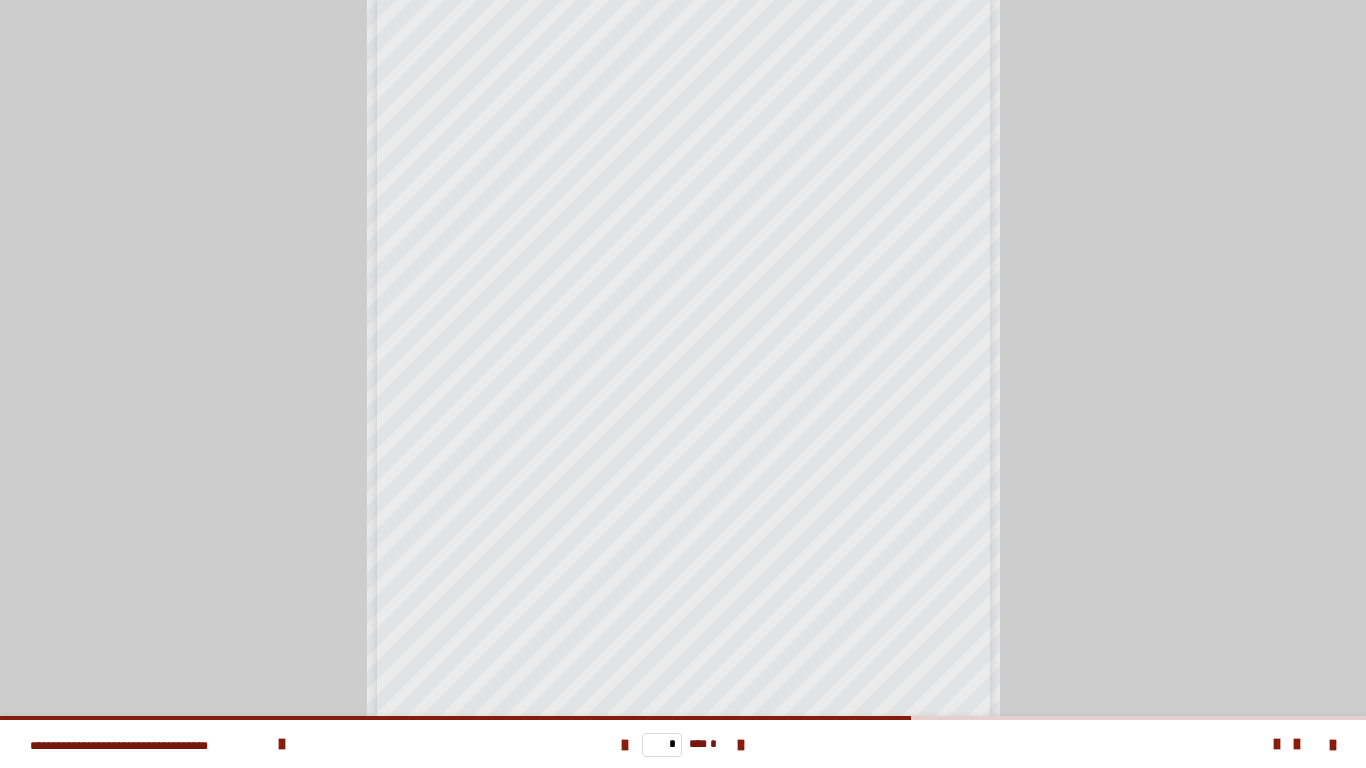 scroll, scrollTop: 154, scrollLeft: 0, axis: vertical 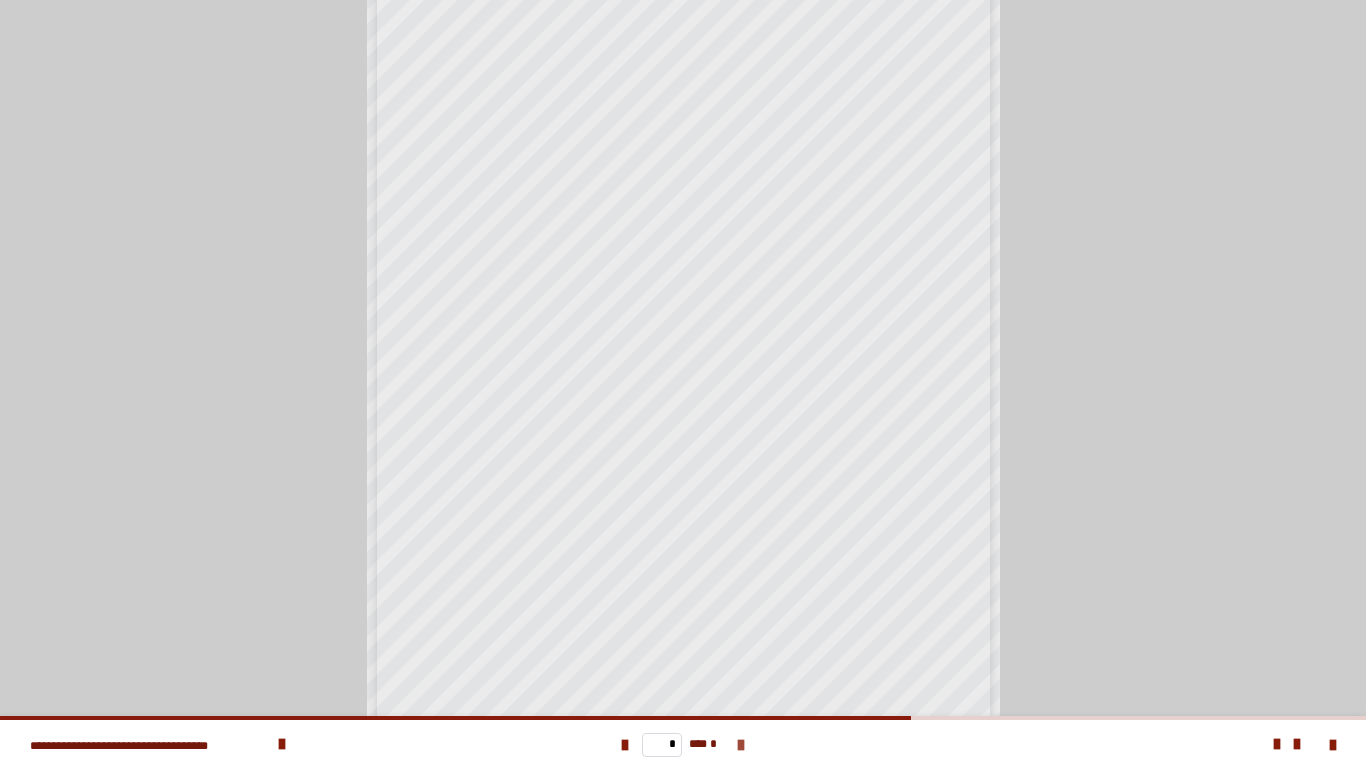 click at bounding box center (741, 745) 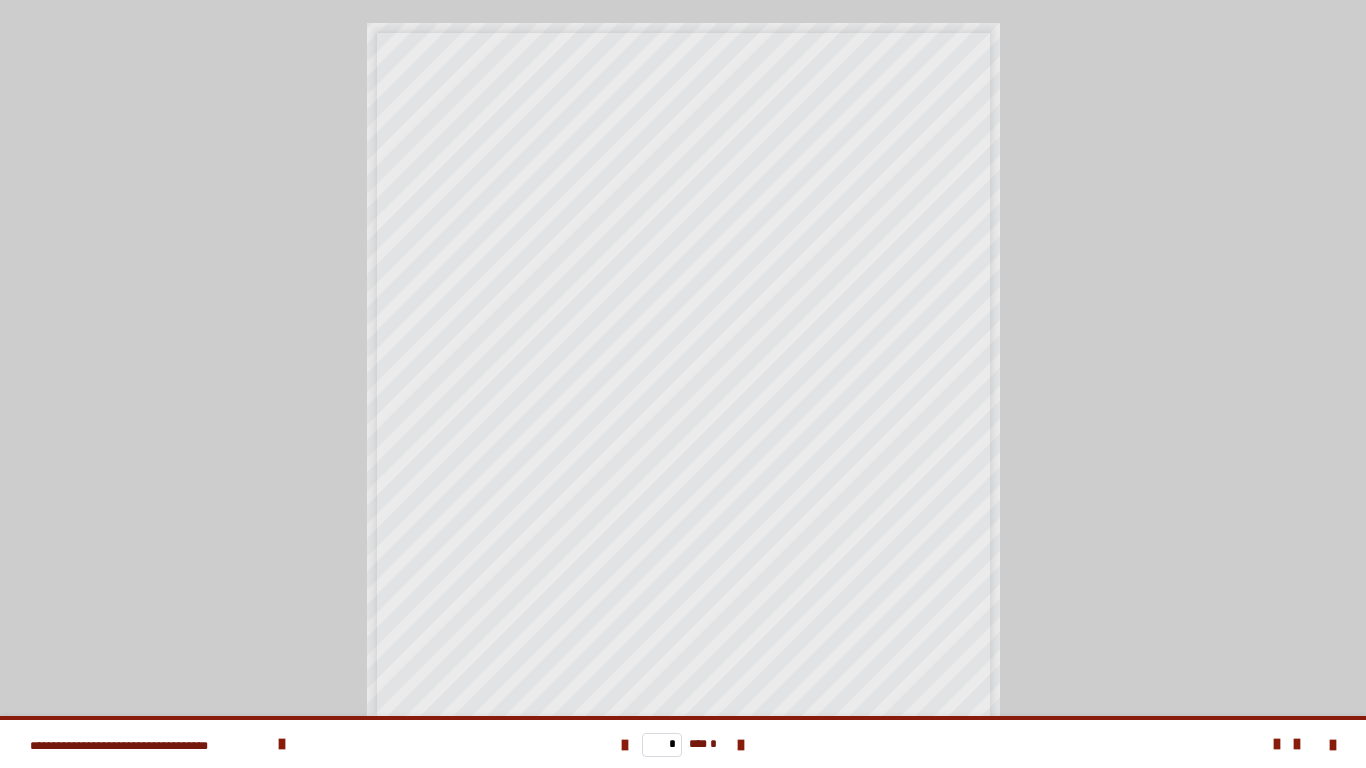 scroll, scrollTop: 0, scrollLeft: 0, axis: both 